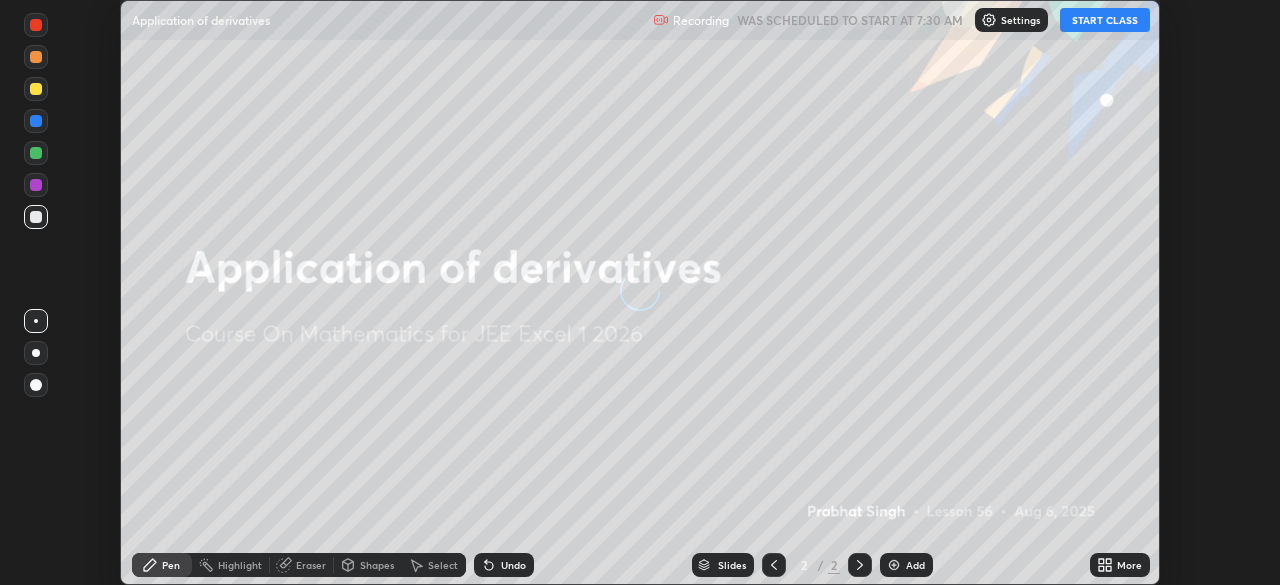 scroll, scrollTop: 0, scrollLeft: 0, axis: both 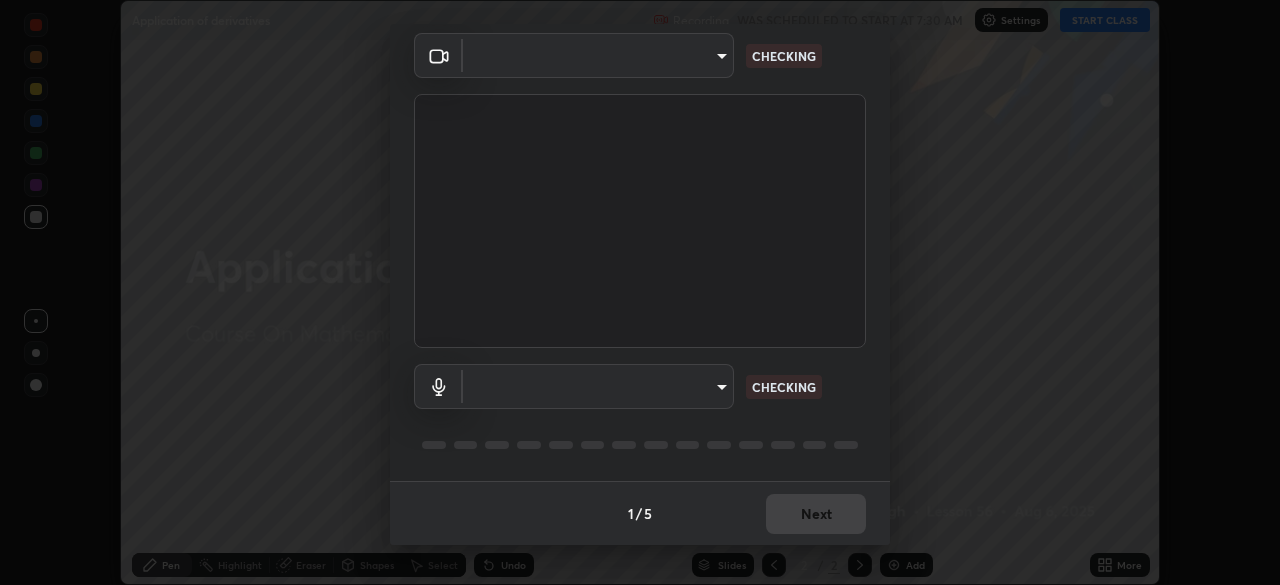 type on "5050cddac95c67769b367d69e6c908435fee2ef398a233ed88f2bdbb55b0a279" 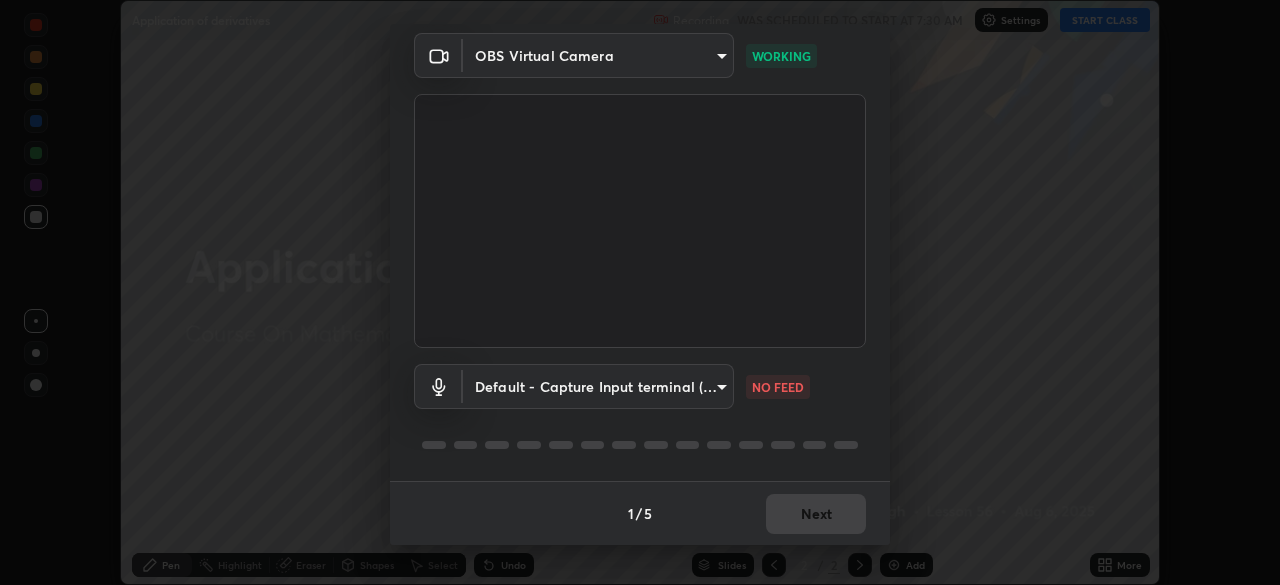 click on "Erase all Application of derivatives Recording WAS SCHEDULED TO START AT  [TIME] Settings START CLASS Setting up your live class Application of derivatives • L56 of Course On Mathematics for JEE Excel 1 2026 [FIRST] [LAST] Pen Highlight Eraser Shapes Select Undo Slides 2 / 2 Add More No doubts shared Encourage your learners to ask a doubt for better clarity Report an issue Reason for reporting Buffering Chat not working Audio - Video sync issue Educator video quality low ​ Attach an image Report Media settings OBS Virtual Camera [HASH] WORKING Default - Capture Input terminal (Digital Array MIC) default NO FEED 1 / 5 Next" at bounding box center [640, 292] 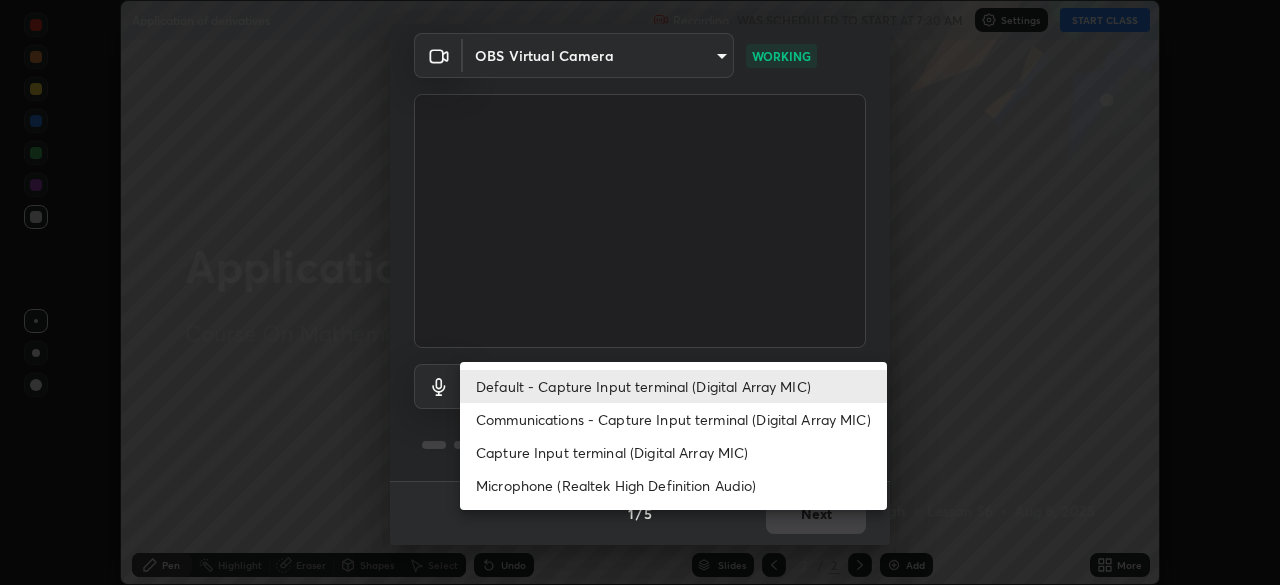 click on "Communications - Capture Input terminal (Digital Array MIC)" at bounding box center [673, 419] 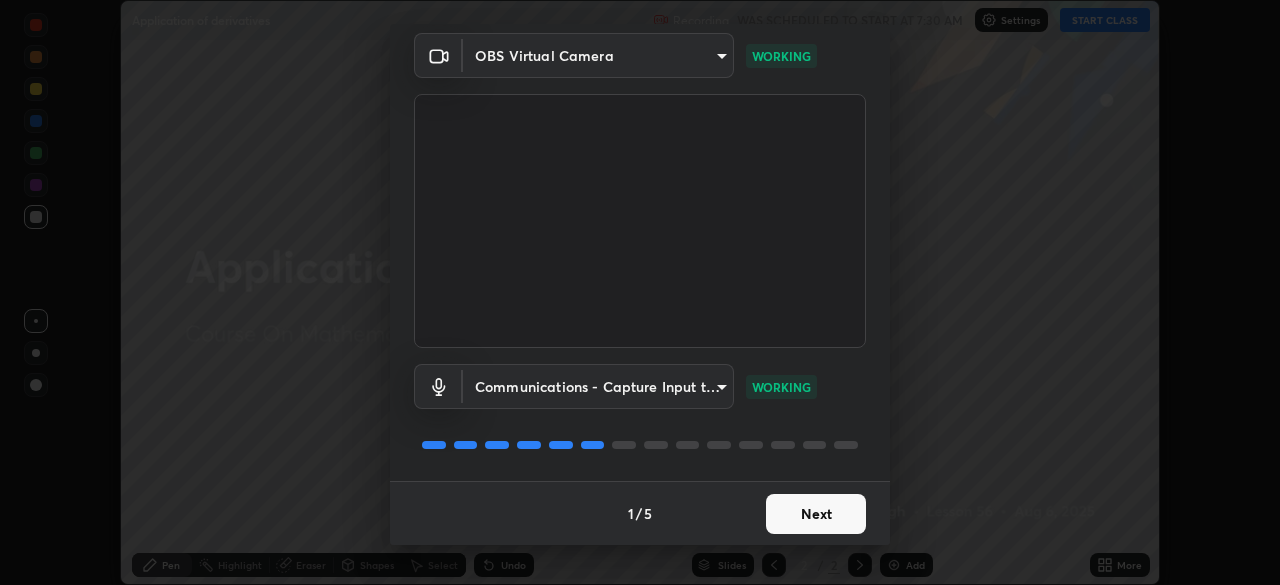 click on "Next" at bounding box center [816, 514] 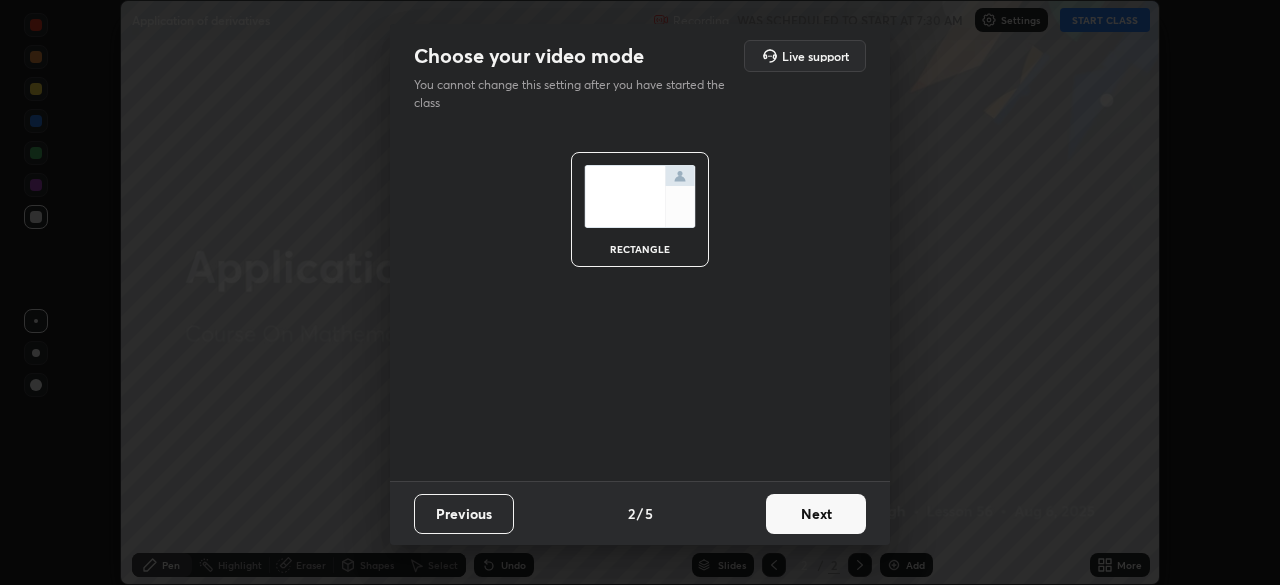 scroll, scrollTop: 0, scrollLeft: 0, axis: both 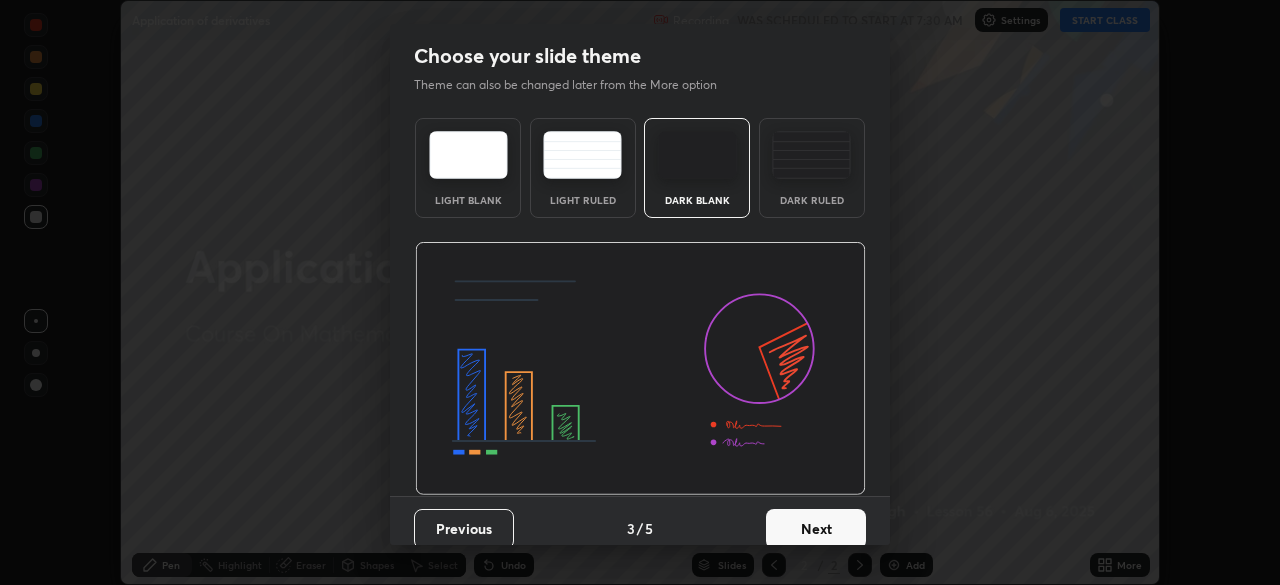 click on "Next" at bounding box center (816, 529) 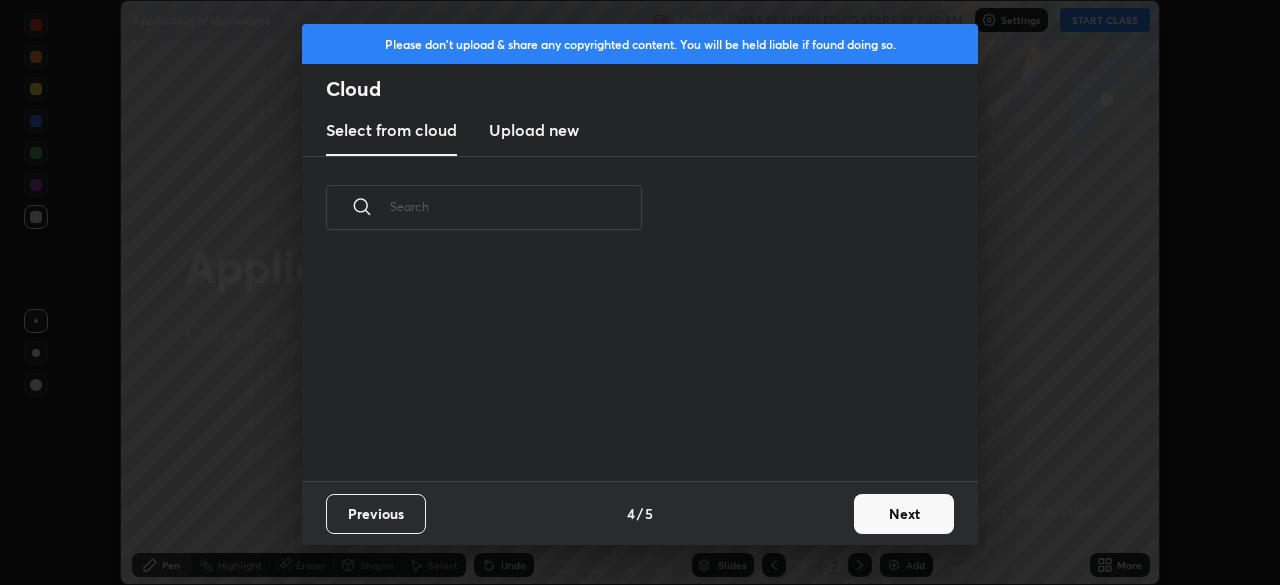 click on "Next" at bounding box center (904, 514) 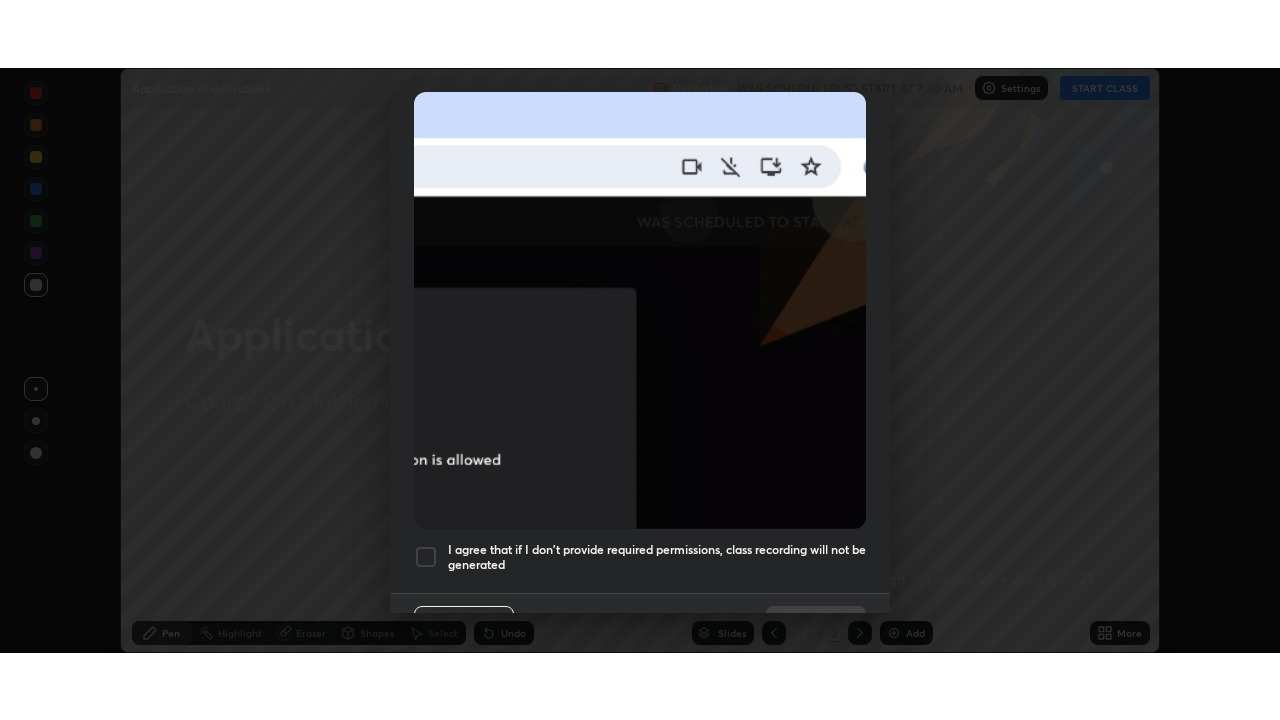 scroll, scrollTop: 471, scrollLeft: 0, axis: vertical 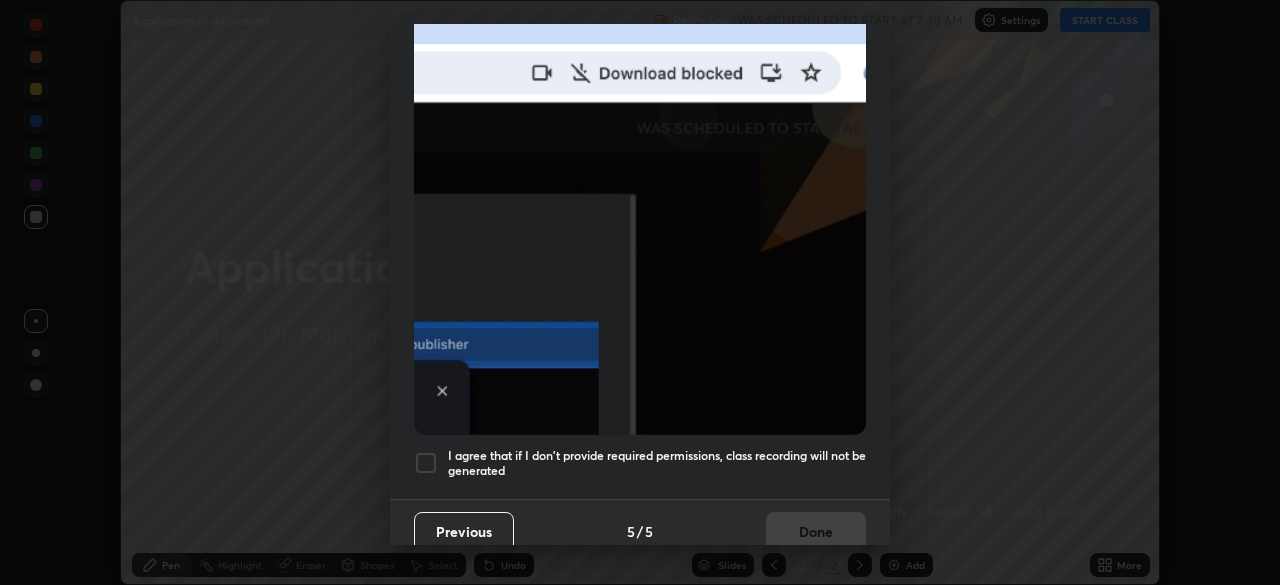 click at bounding box center (426, 463) 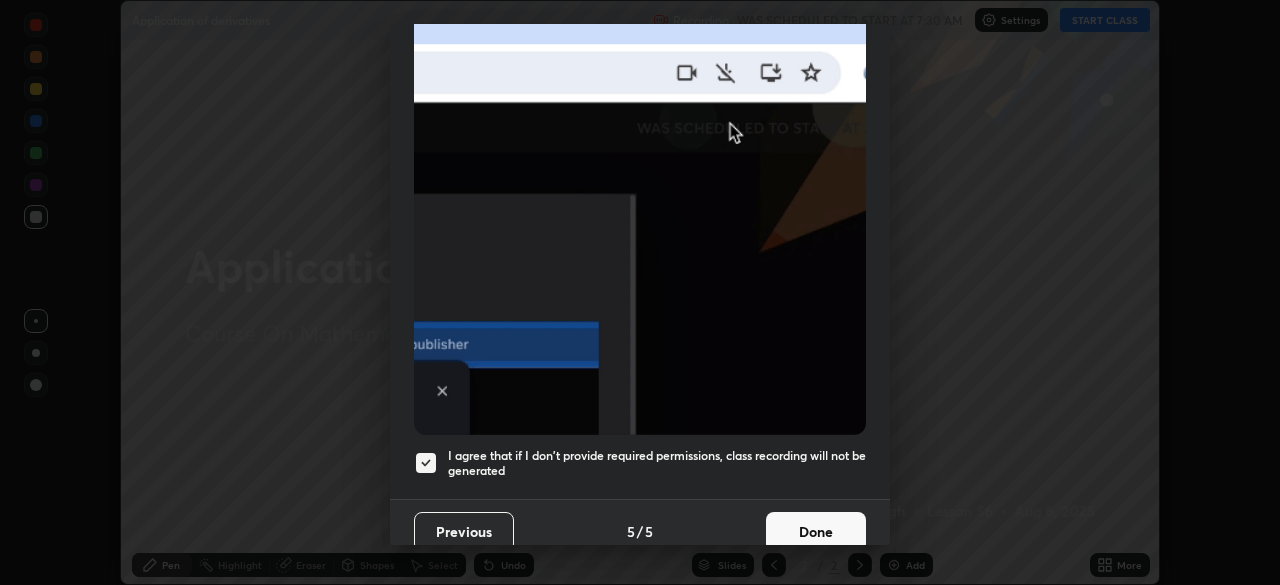 click on "Done" at bounding box center (816, 532) 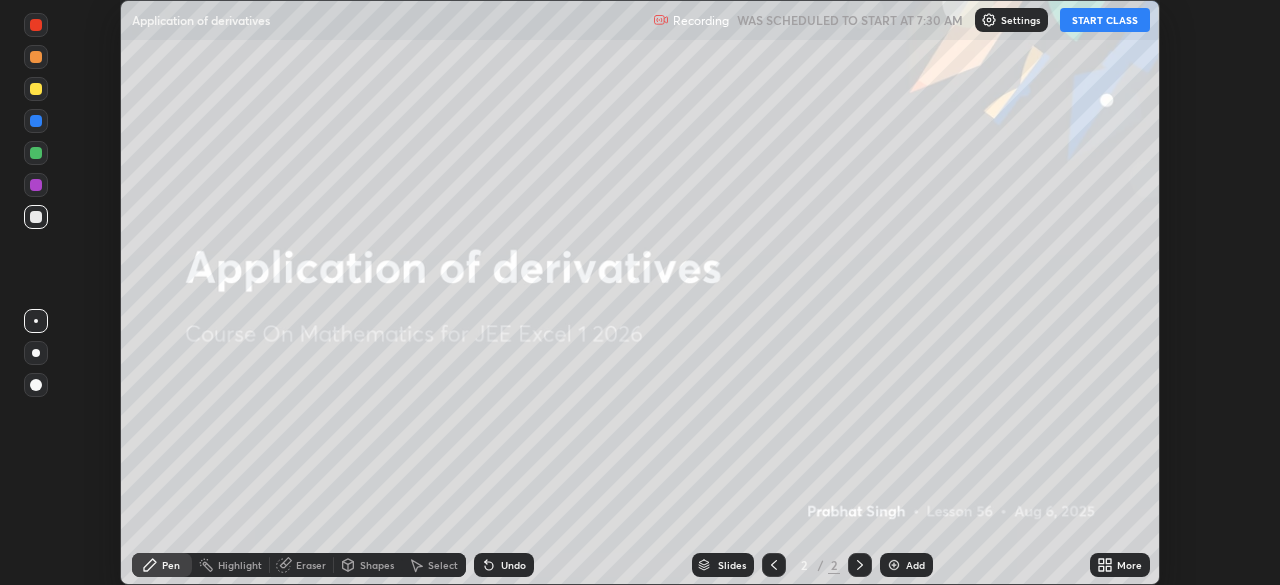 click on "START CLASS" at bounding box center (1105, 20) 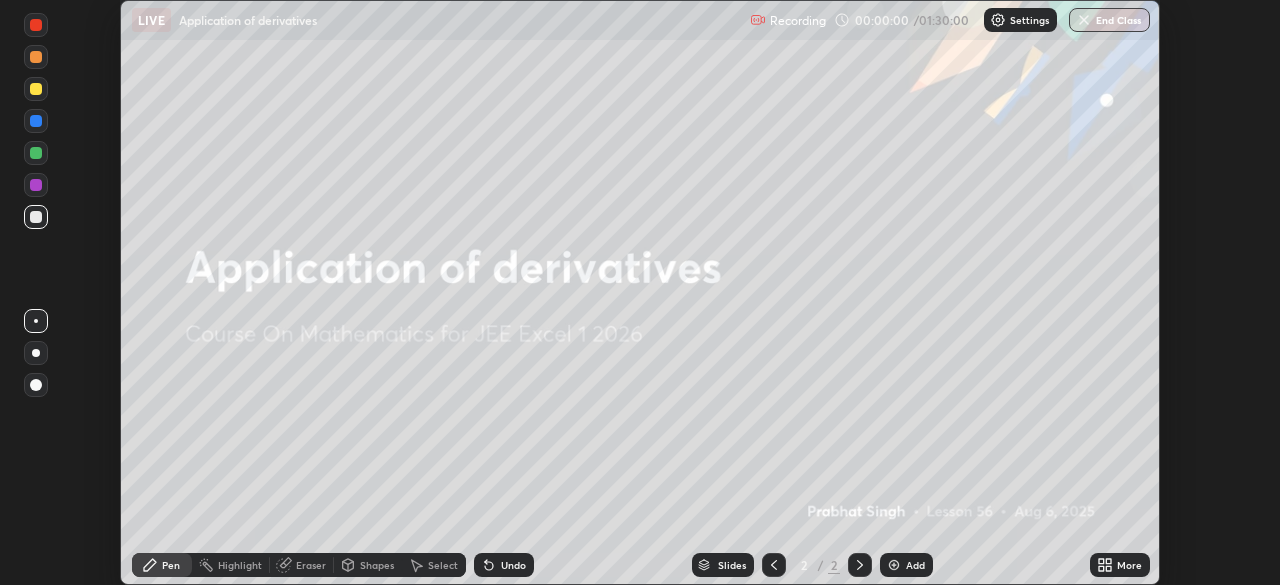 click 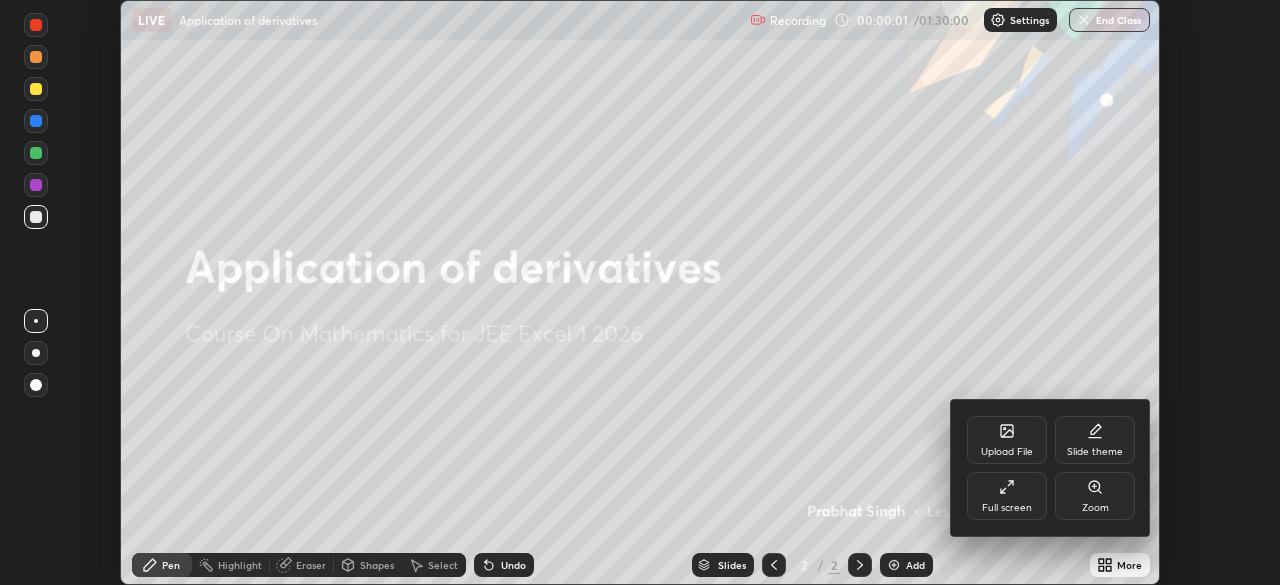 click on "Full screen" at bounding box center (1007, 496) 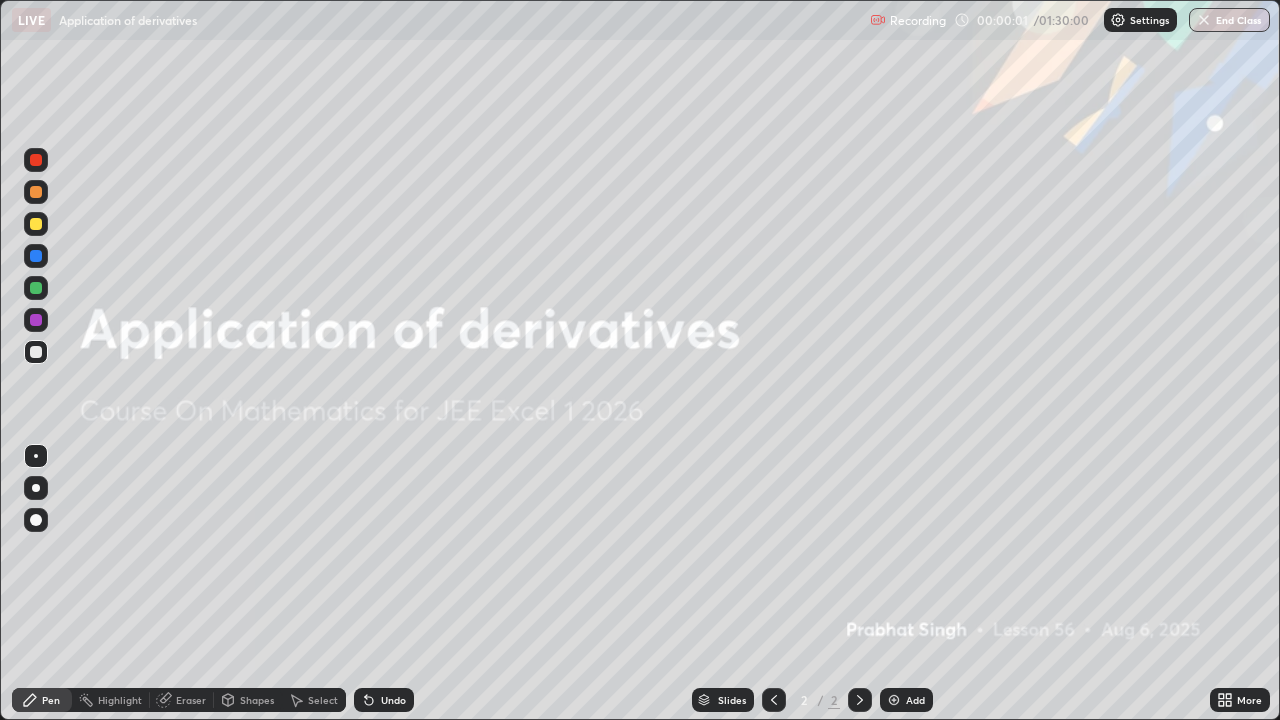 scroll, scrollTop: 99280, scrollLeft: 98720, axis: both 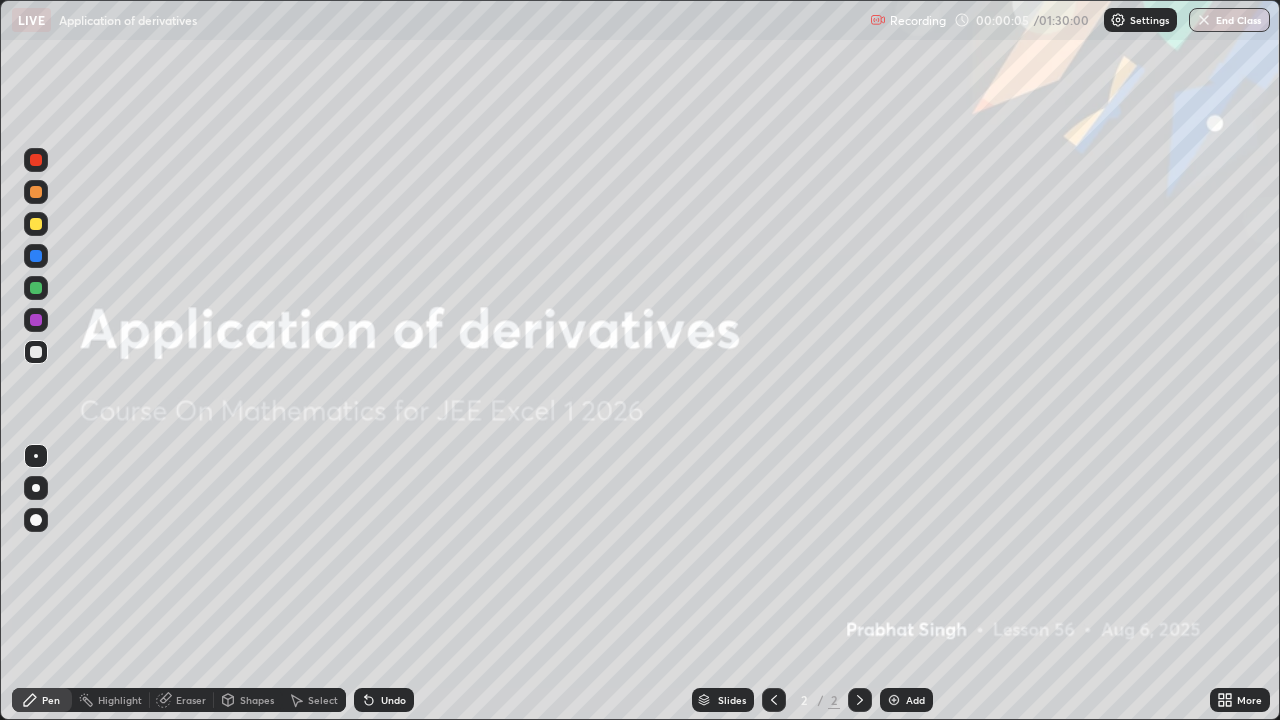 click at bounding box center [894, 700] 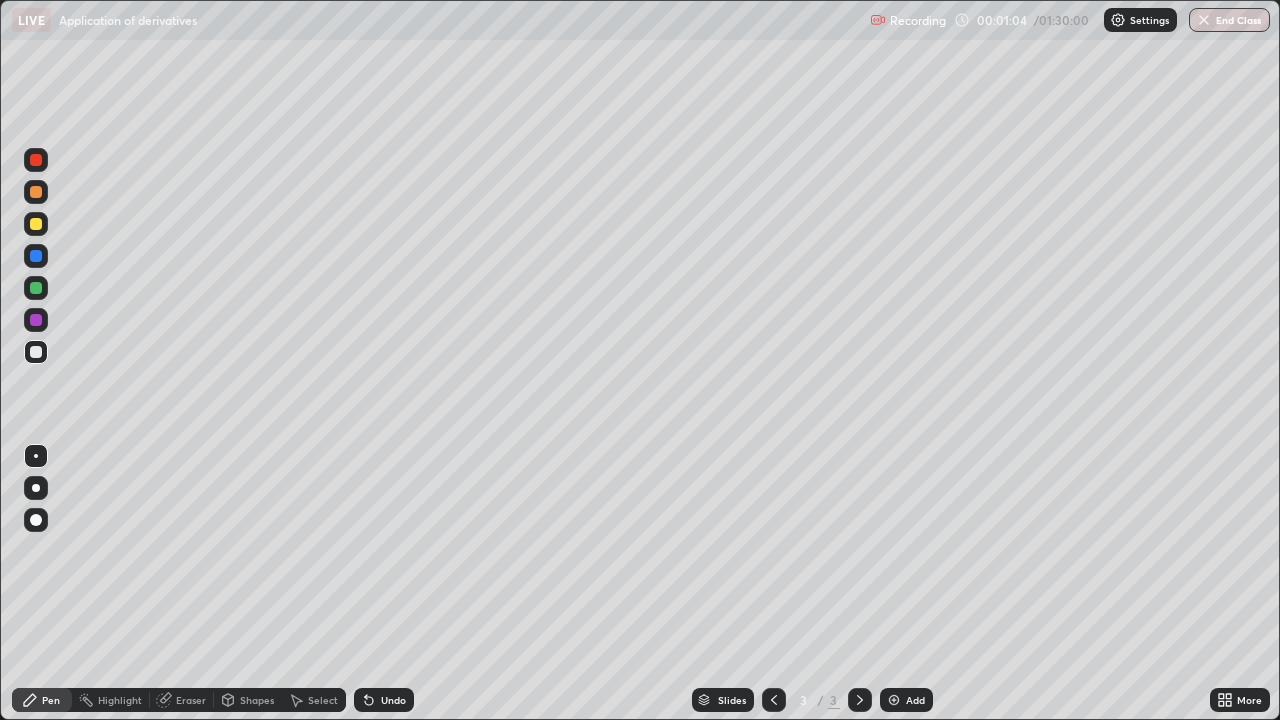 click at bounding box center (36, 288) 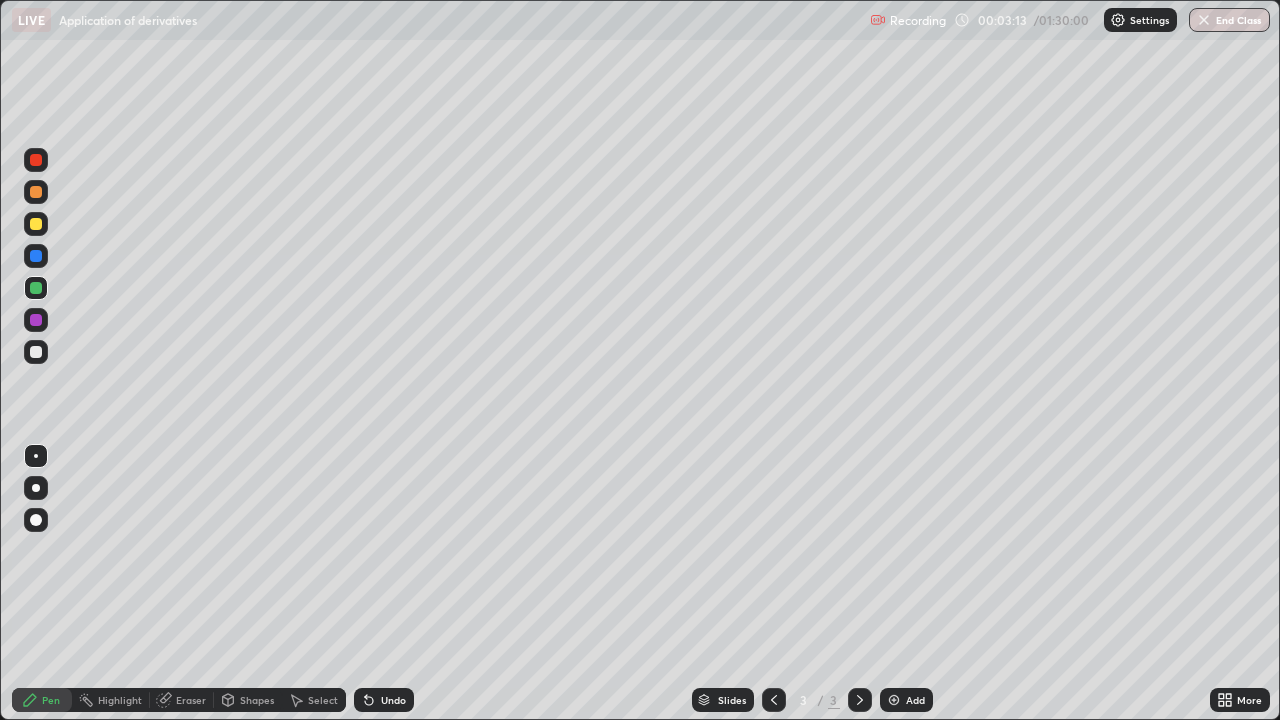 click at bounding box center [894, 700] 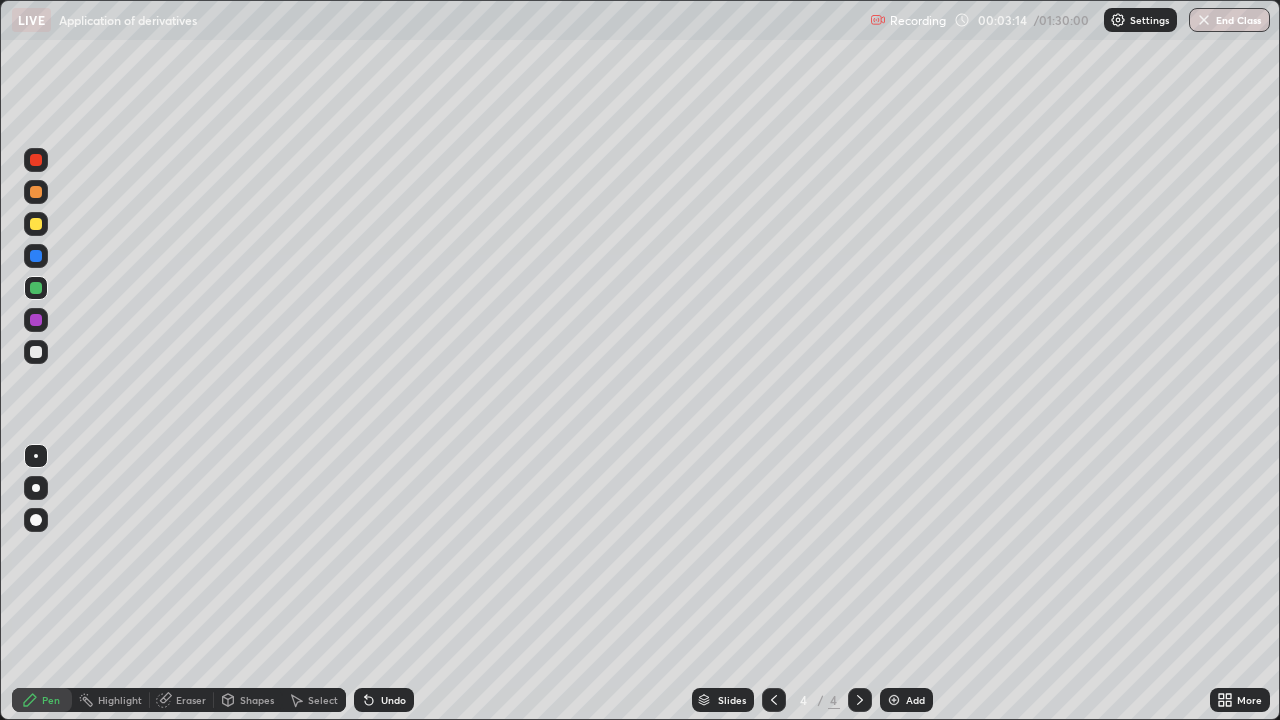click at bounding box center [36, 352] 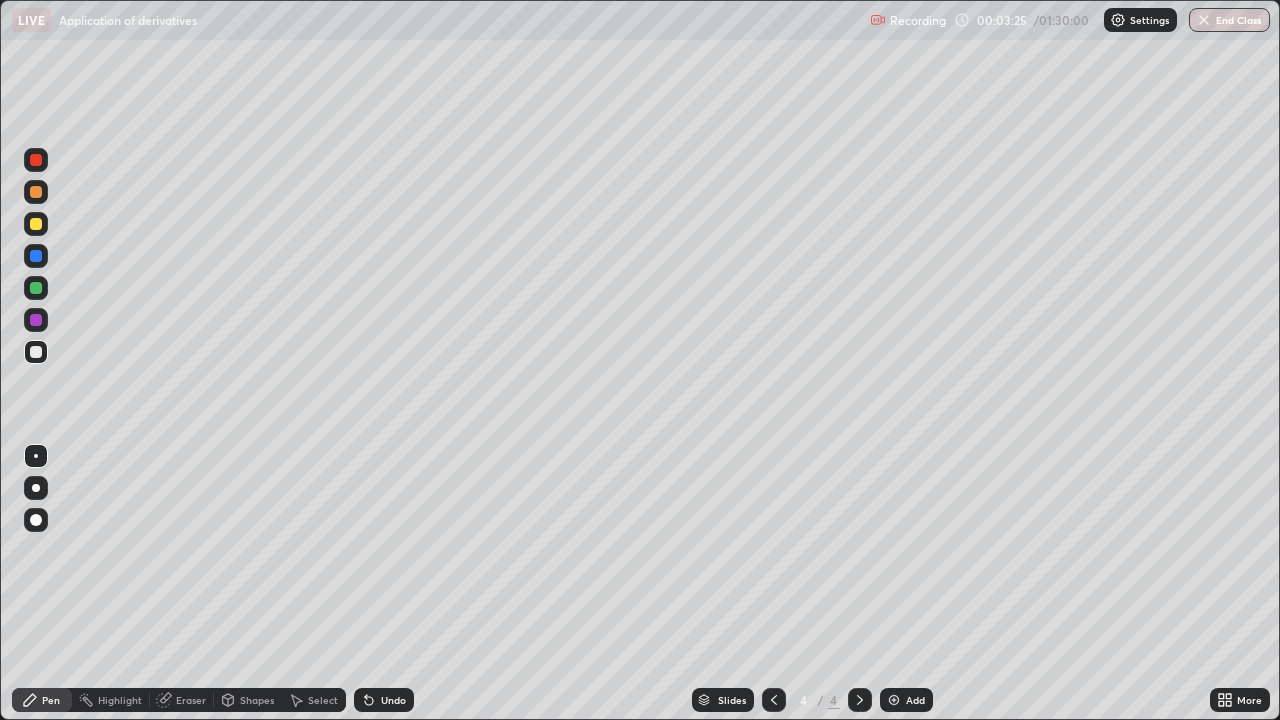 click at bounding box center (36, 224) 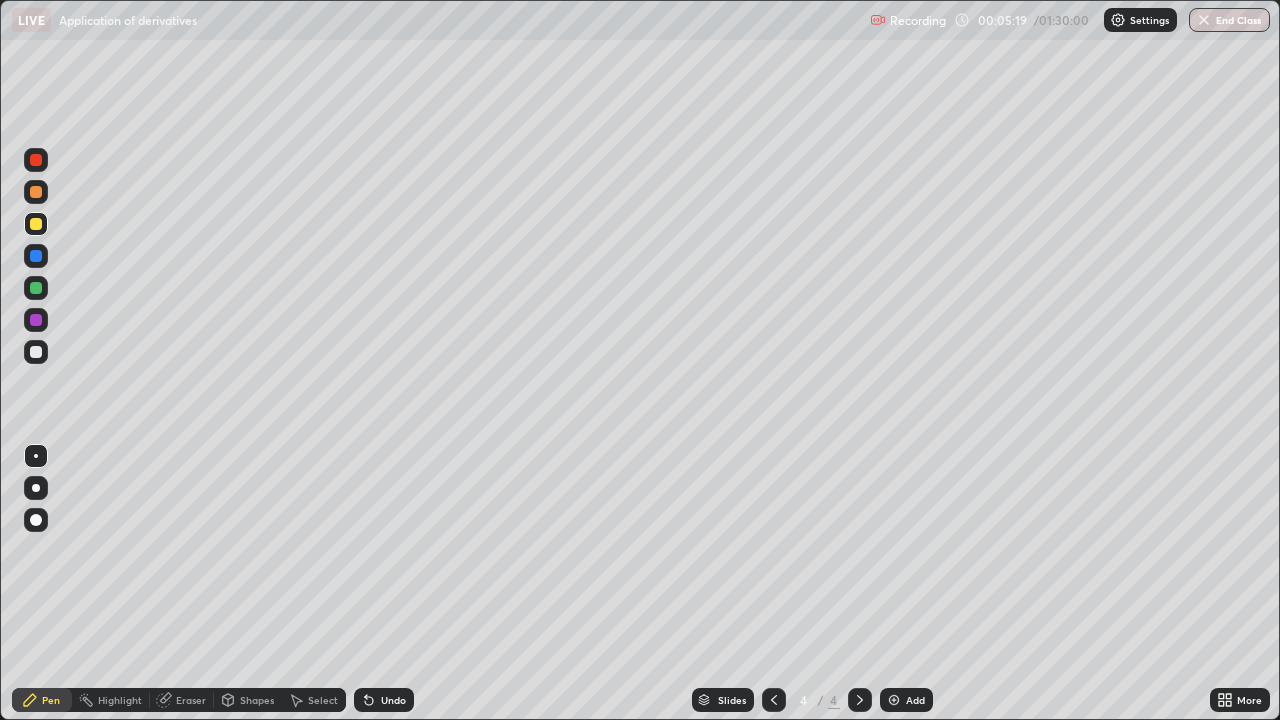 click at bounding box center [36, 352] 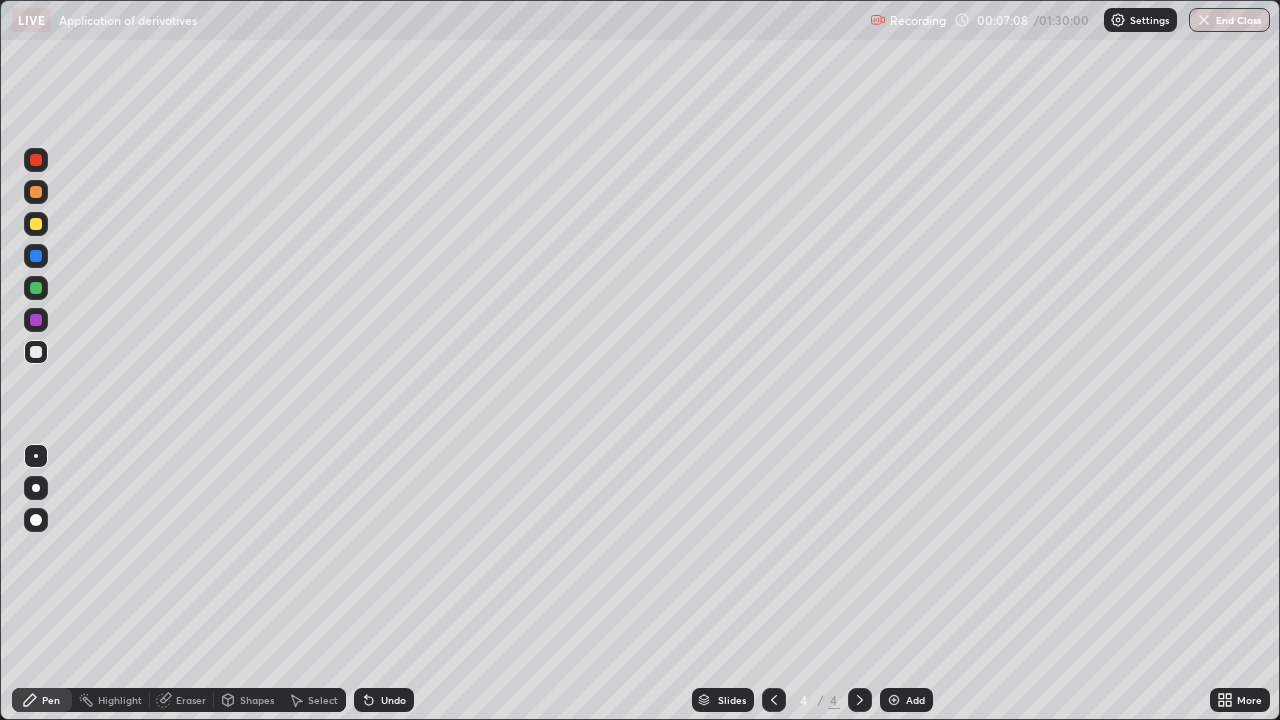 click at bounding box center [36, 224] 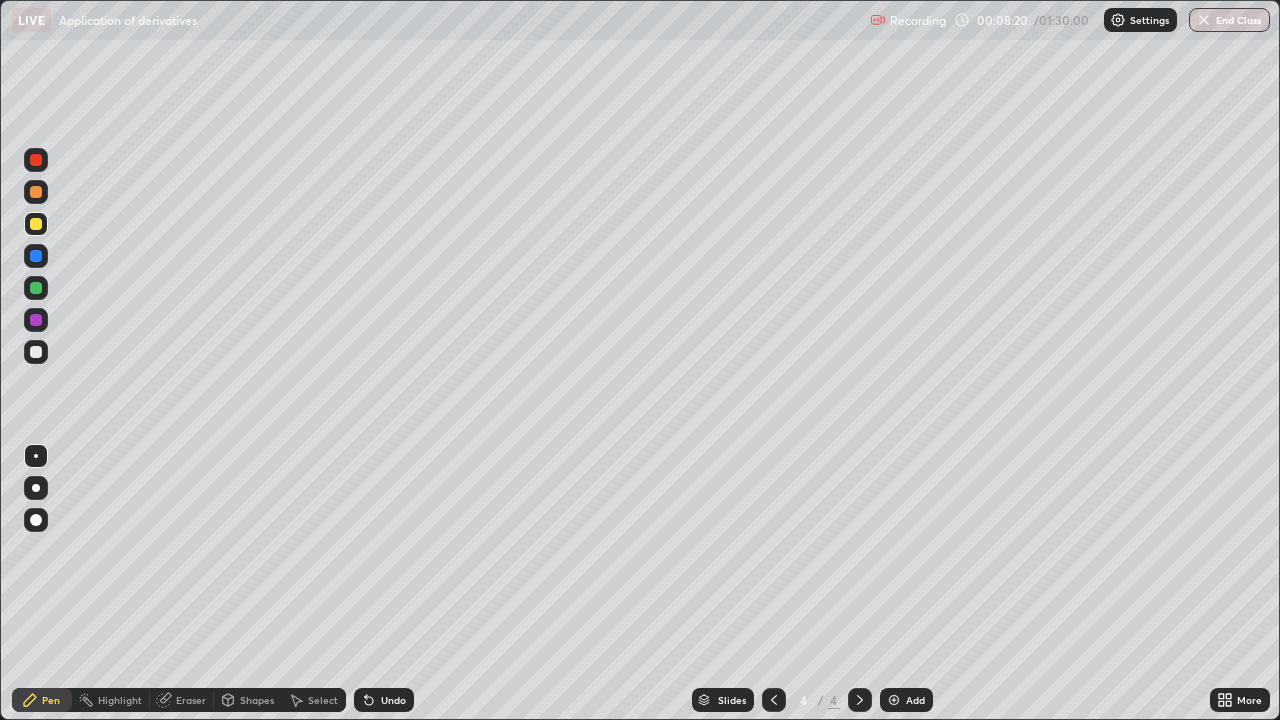 click 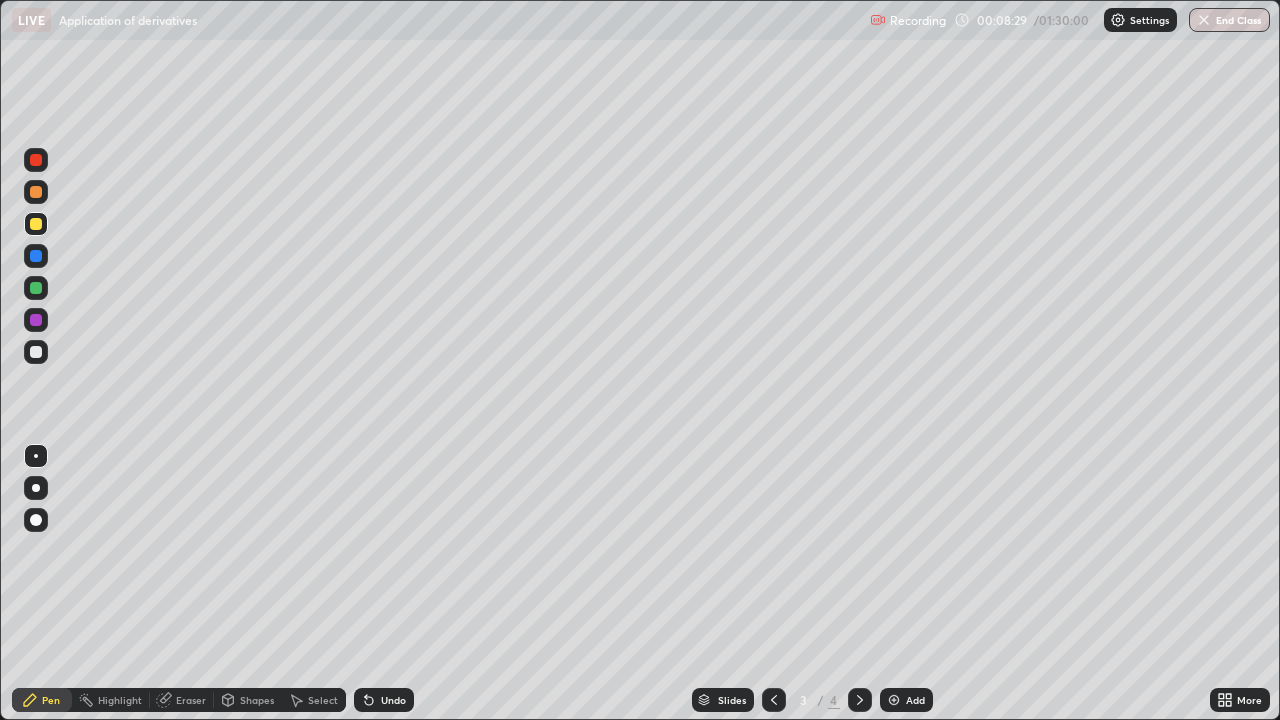 click at bounding box center (860, 700) 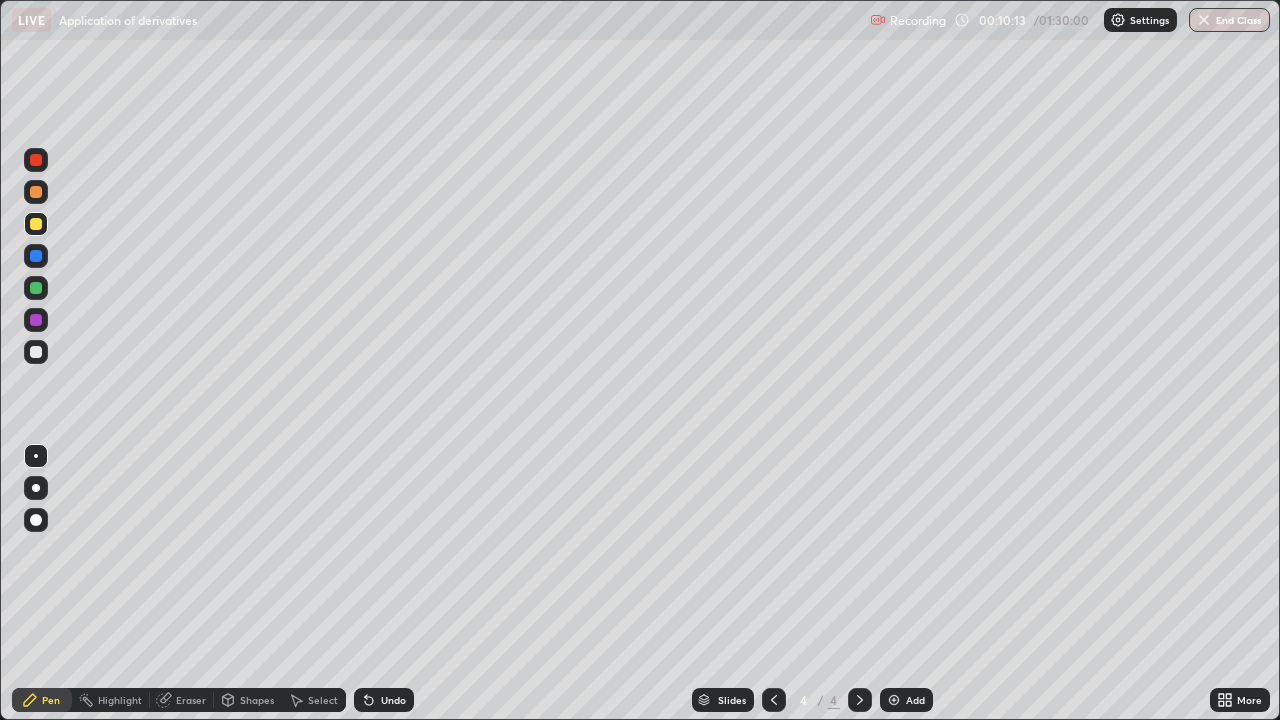 click at bounding box center (894, 700) 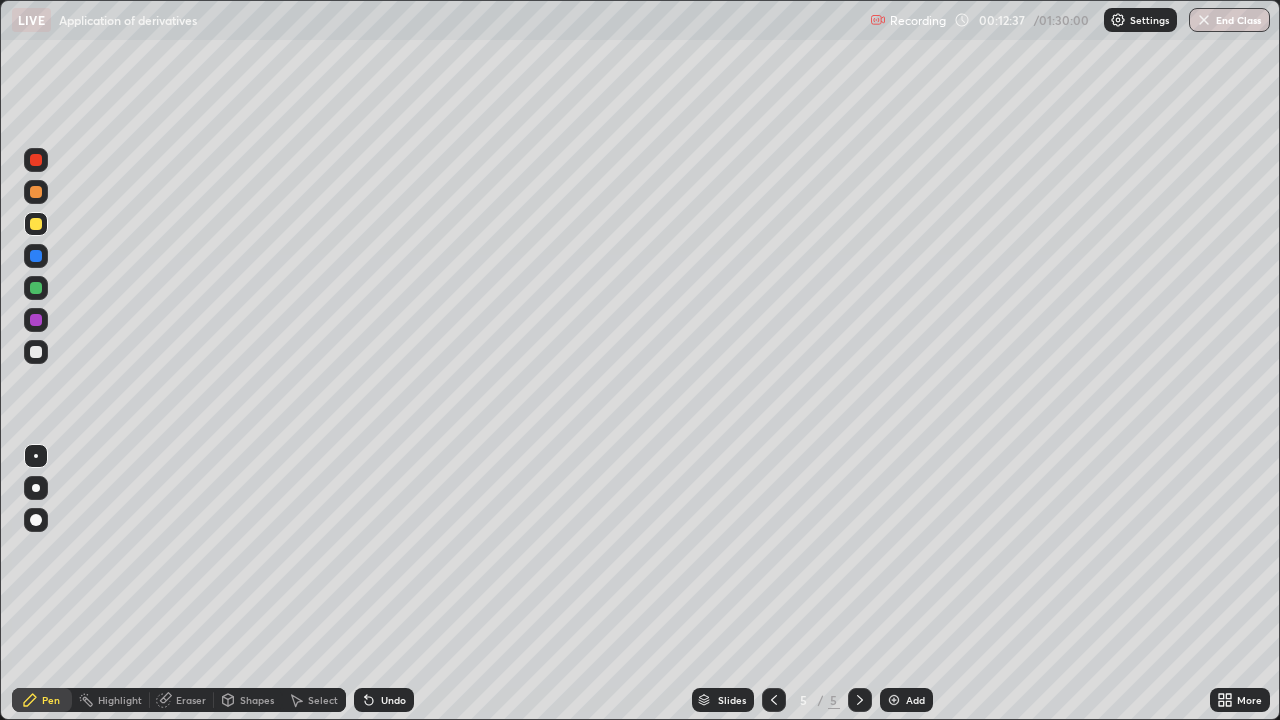 click at bounding box center [36, 352] 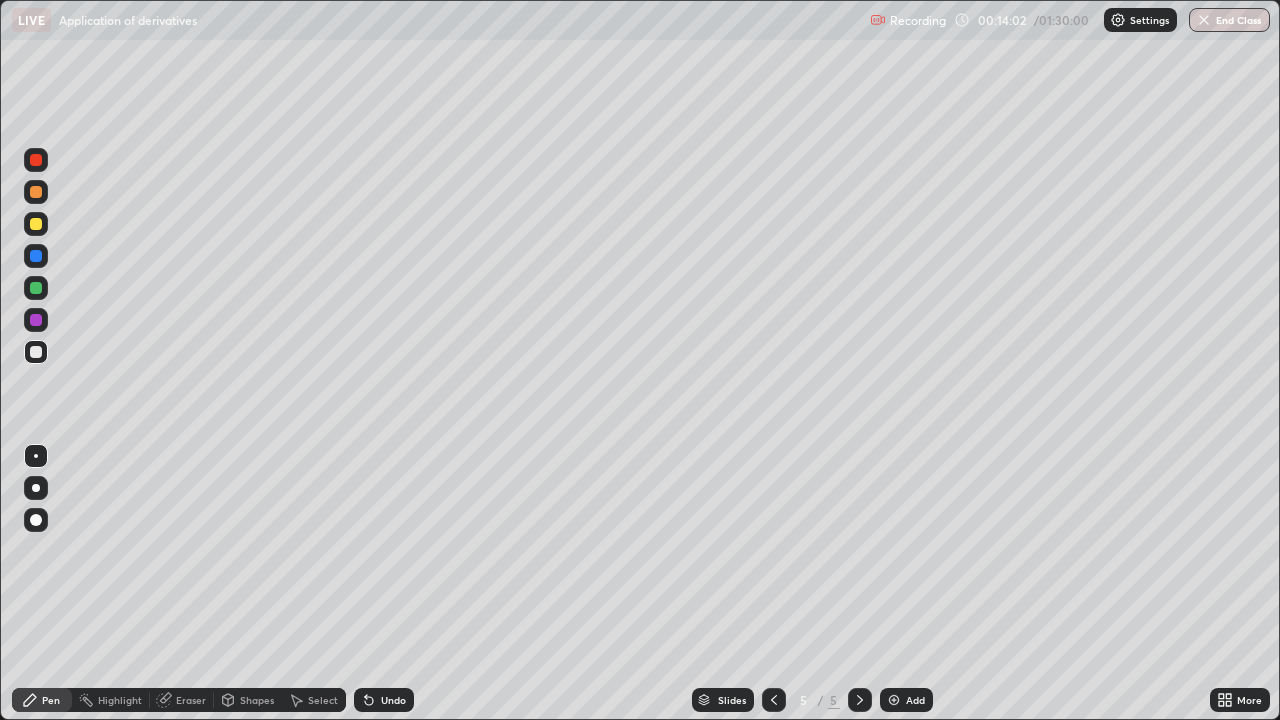 click 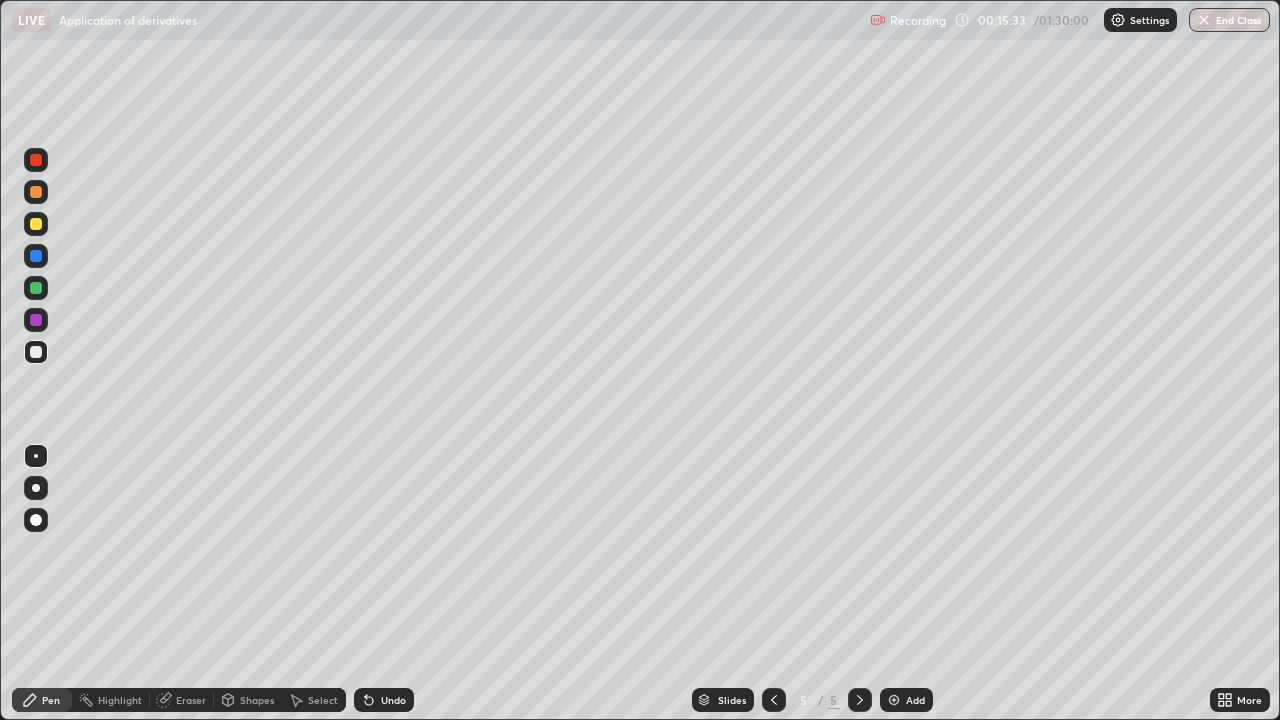 click at bounding box center (894, 700) 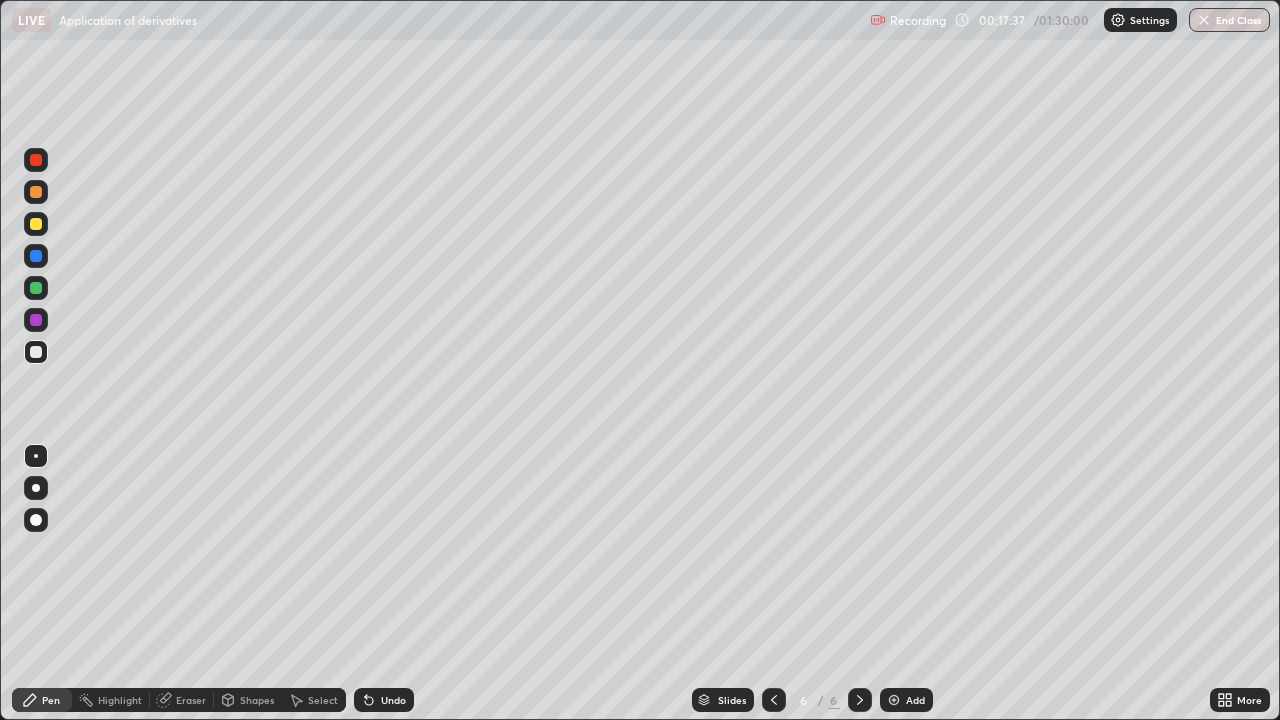 click at bounding box center (36, 224) 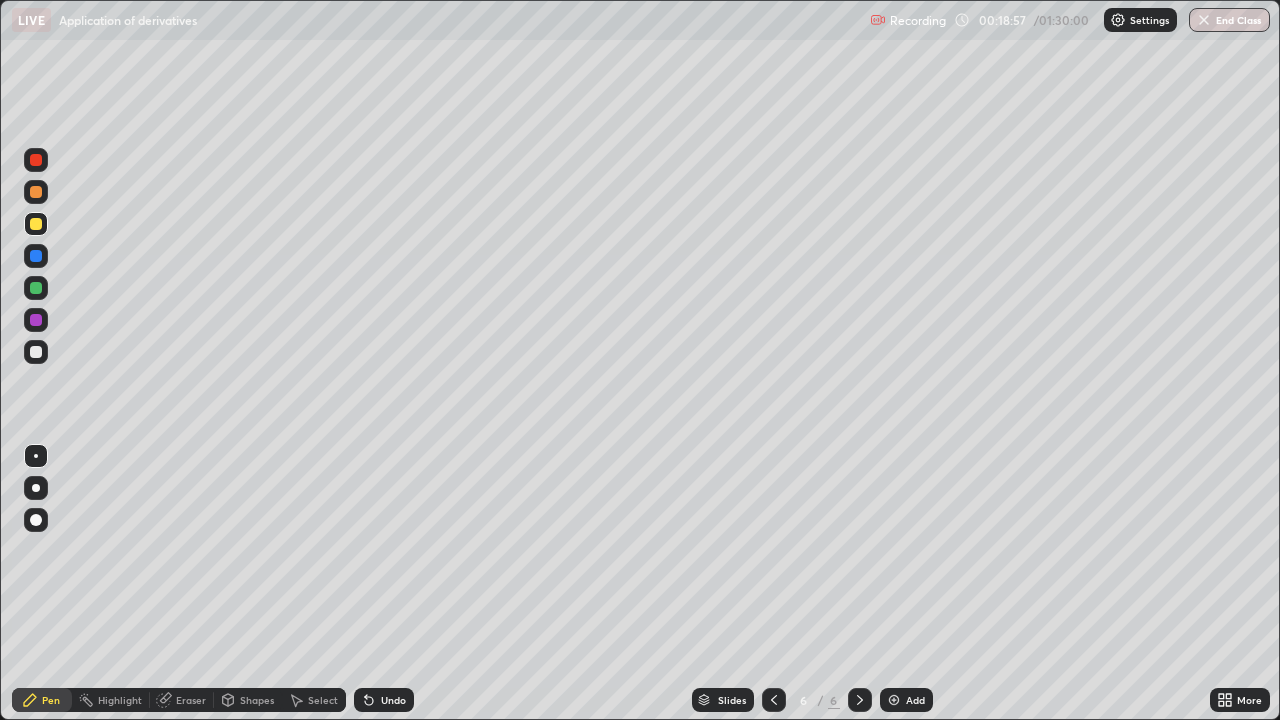 click on "Eraser" at bounding box center [191, 700] 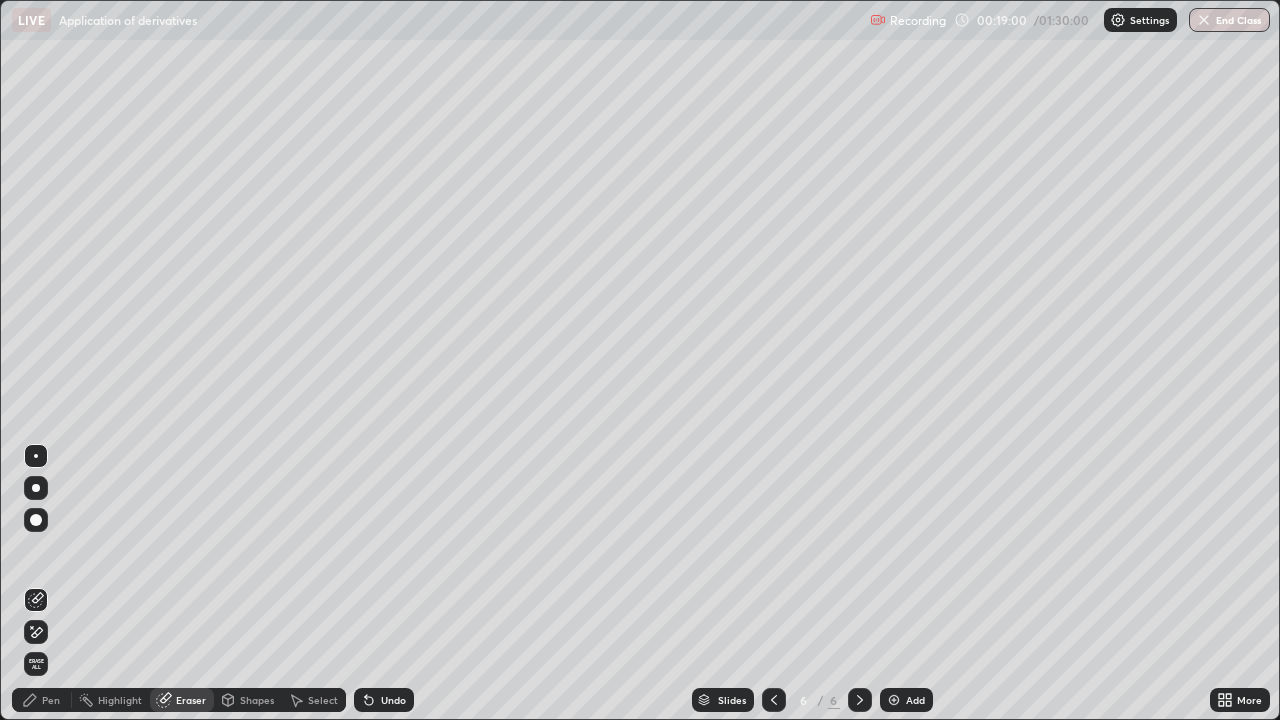 click on "Pen" at bounding box center [51, 700] 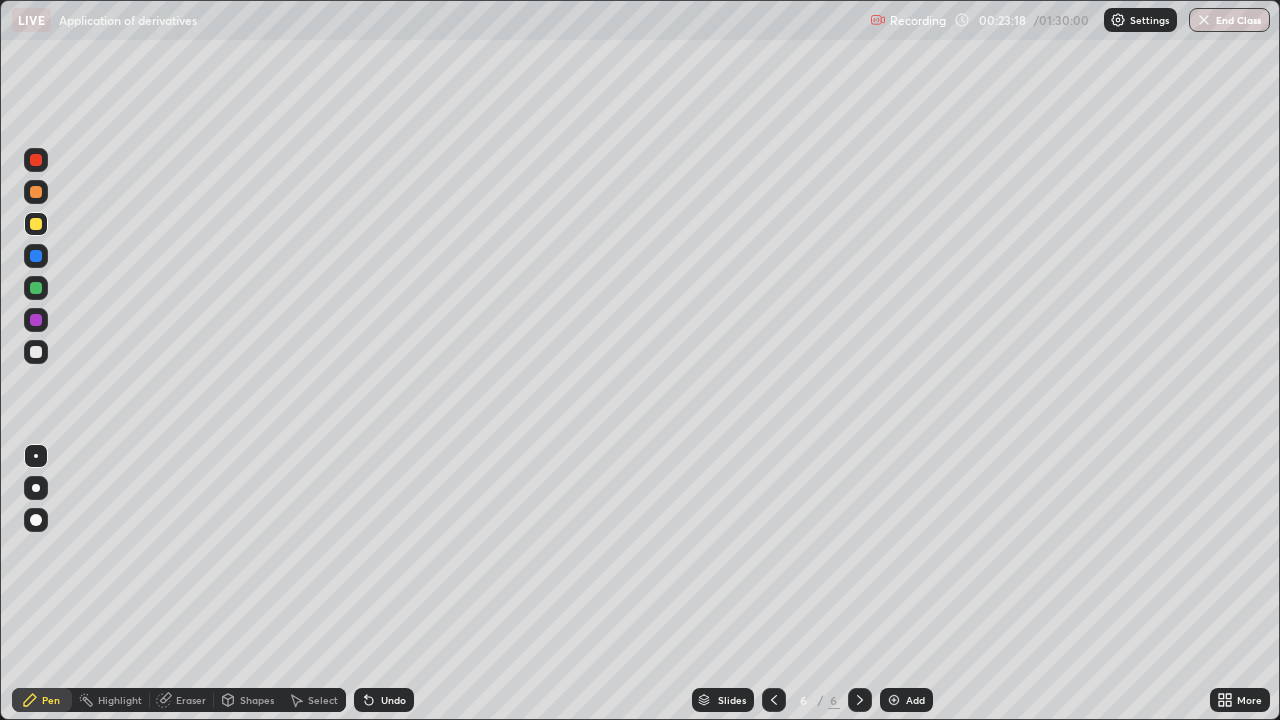 click at bounding box center (894, 700) 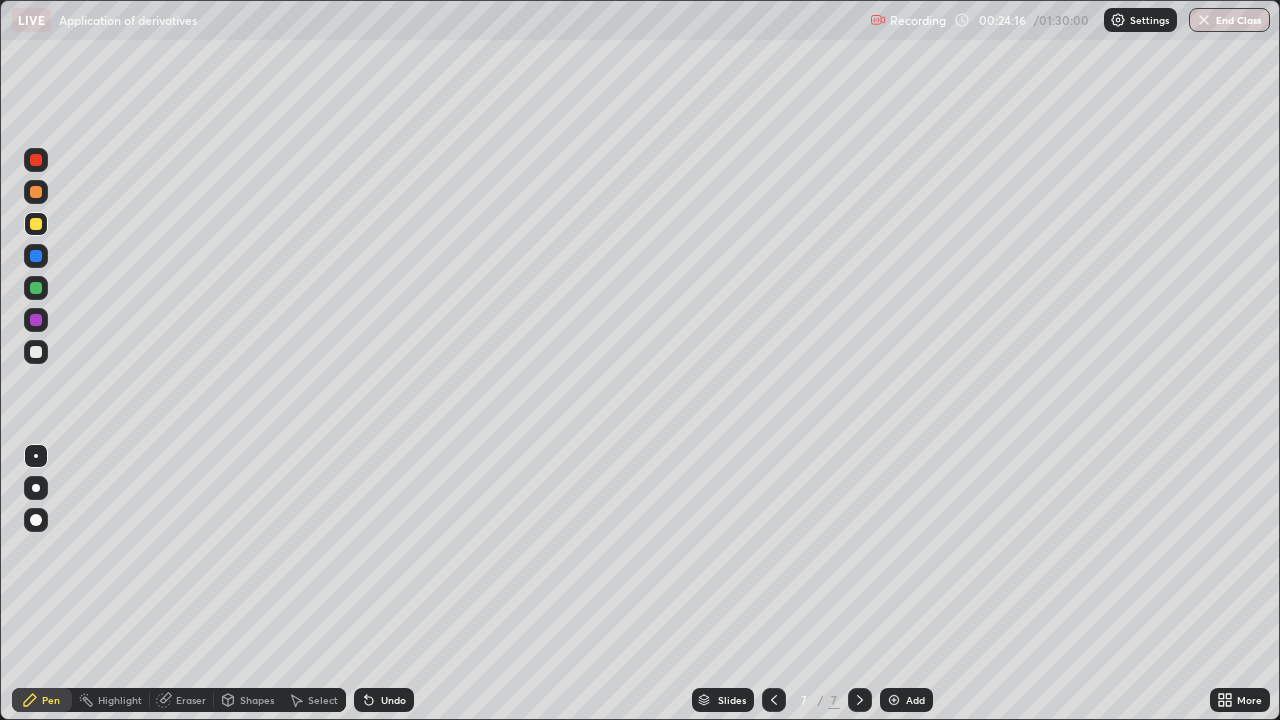 click on "Undo" at bounding box center (384, 700) 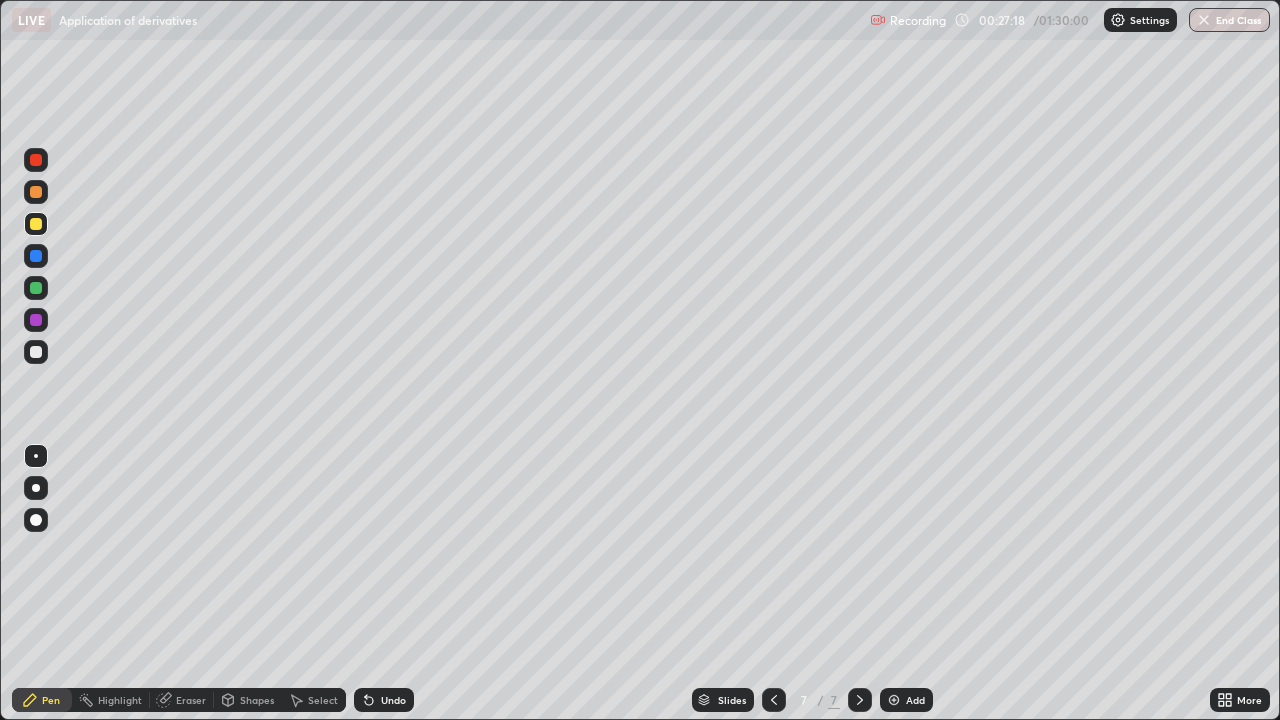 click at bounding box center [36, 352] 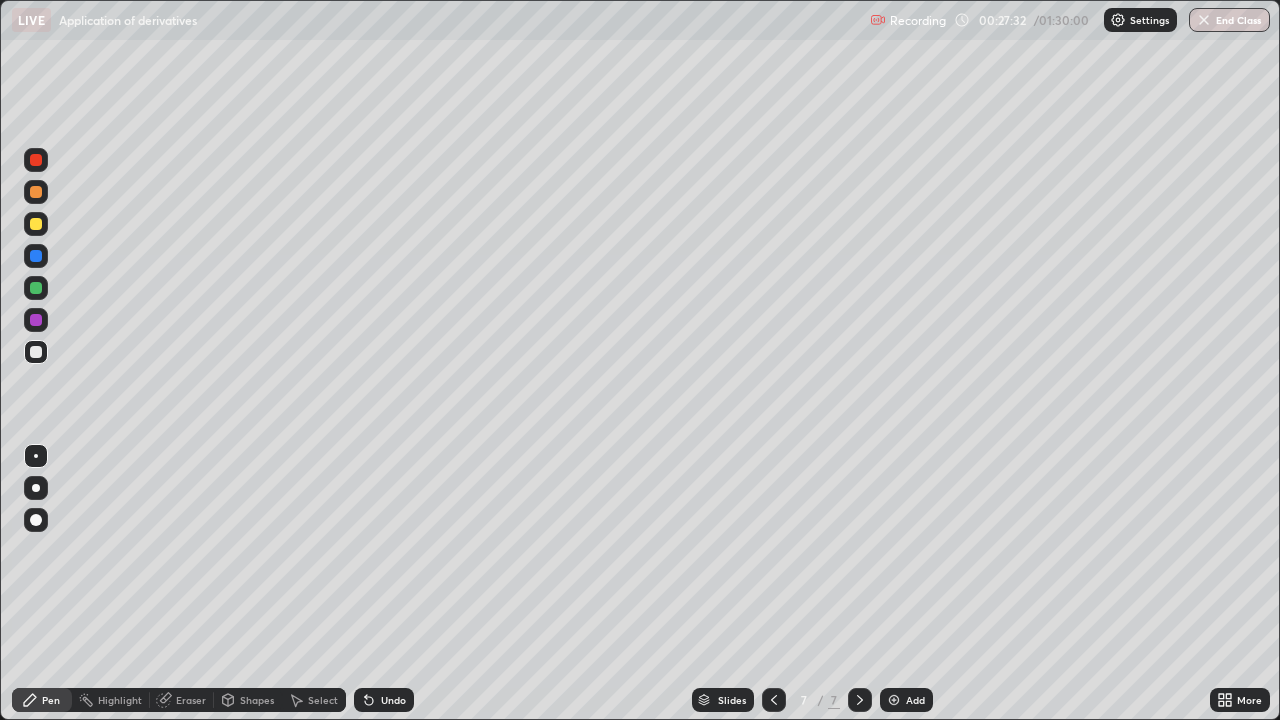 click on "Undo" at bounding box center [393, 700] 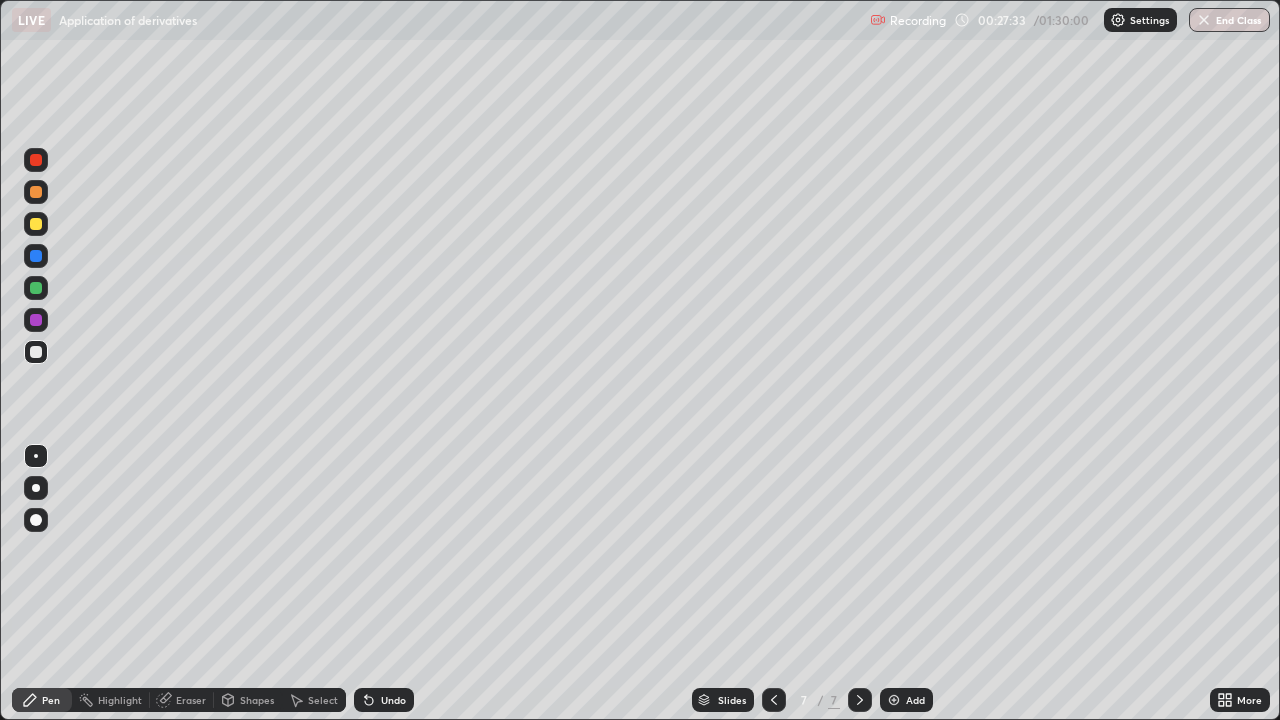 click on "Undo" at bounding box center (384, 700) 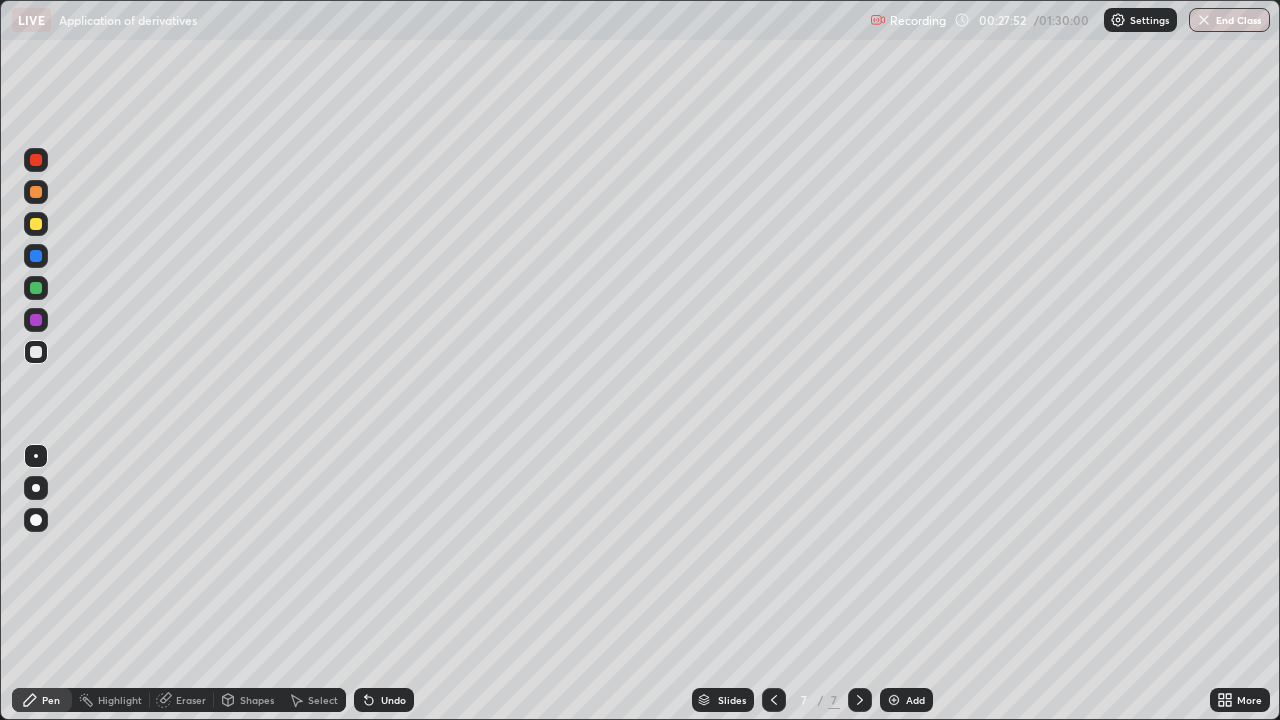 click on "Shapes" at bounding box center (257, 700) 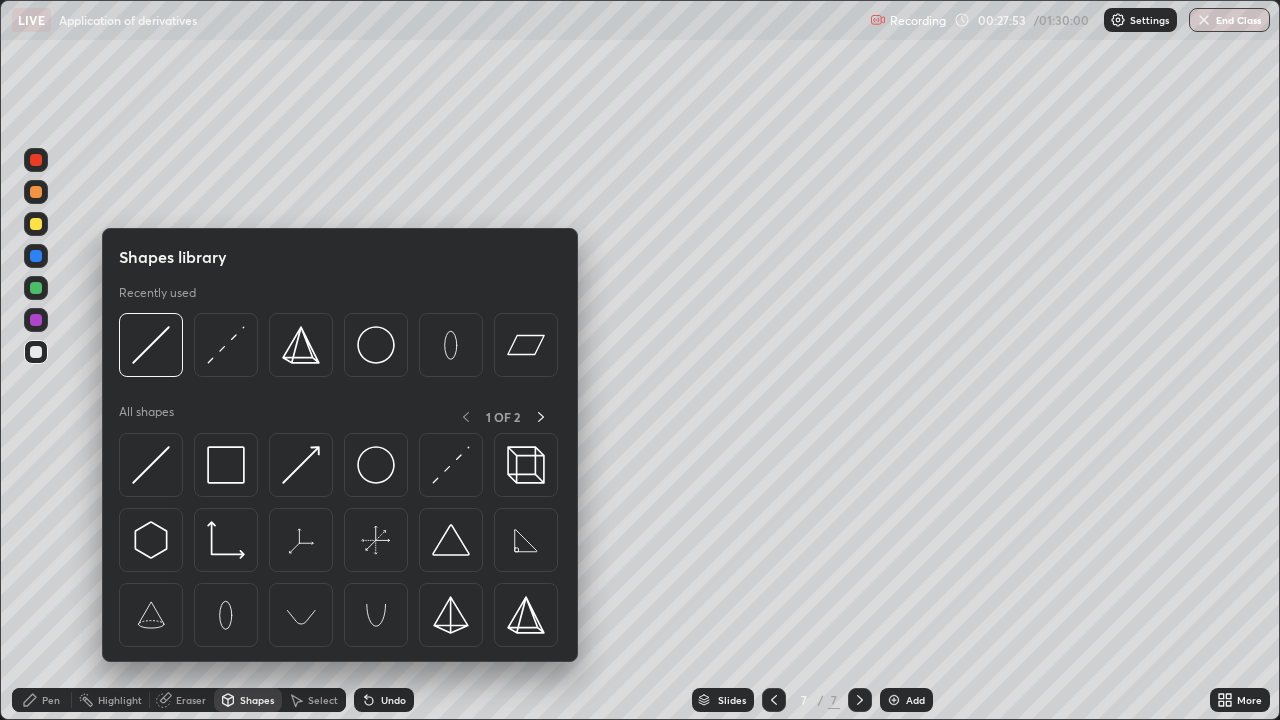 click on "Eraser" at bounding box center (191, 700) 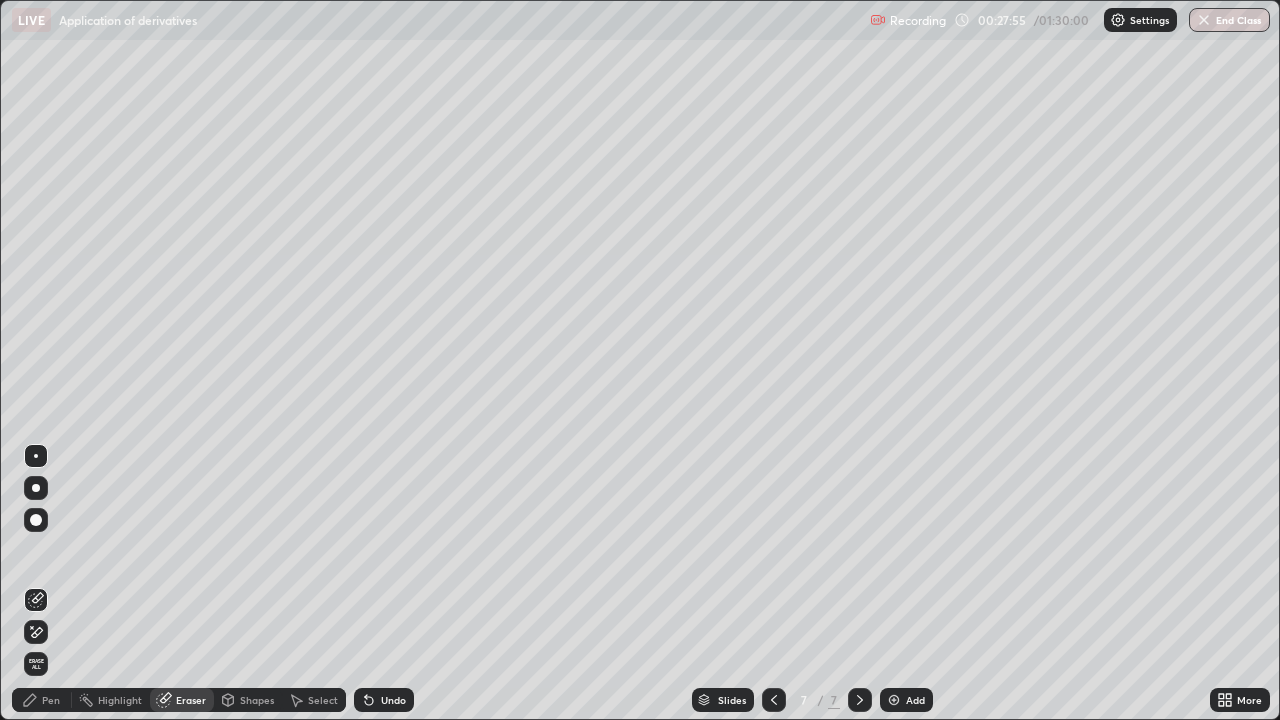 click 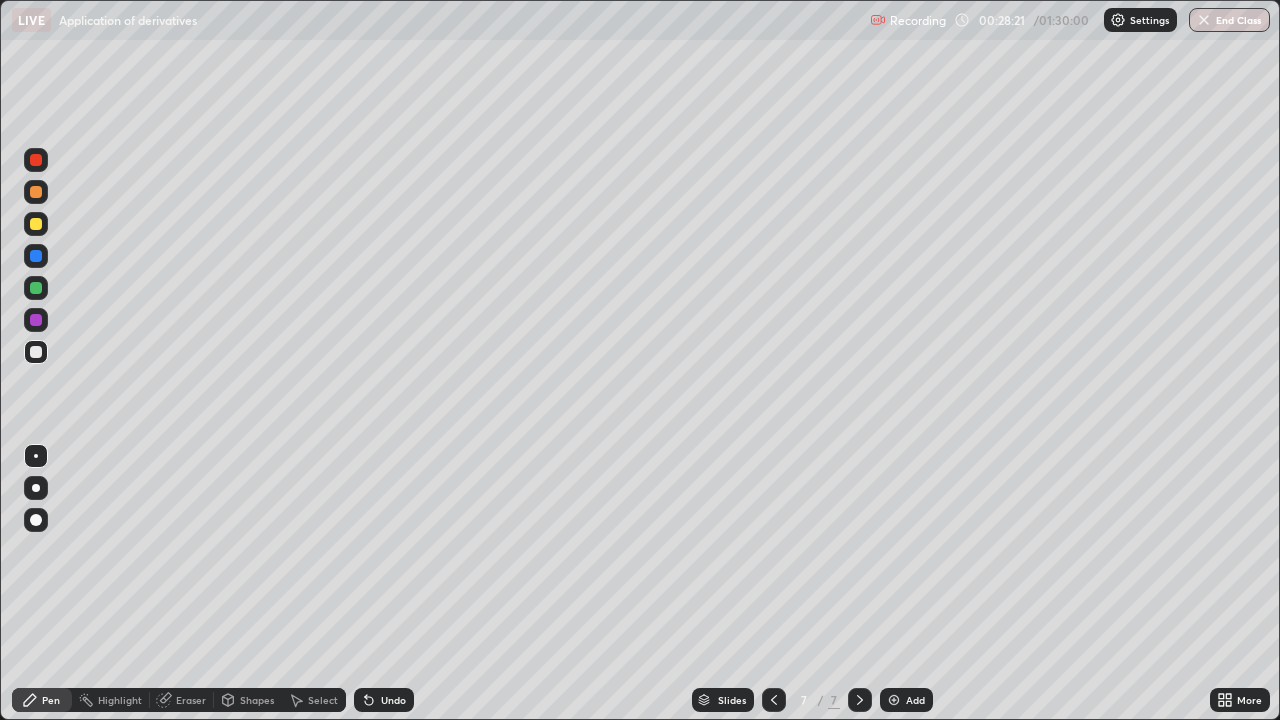click on "Eraser" at bounding box center [182, 700] 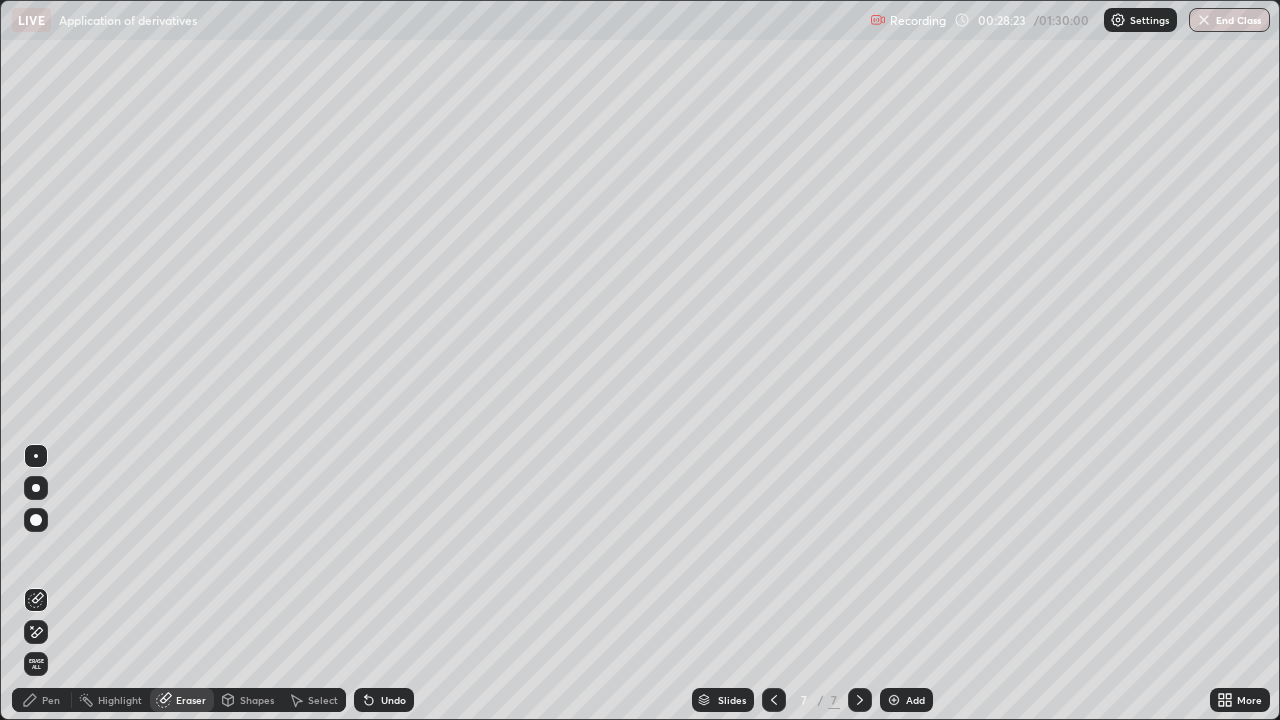 click on "Pen" at bounding box center [42, 700] 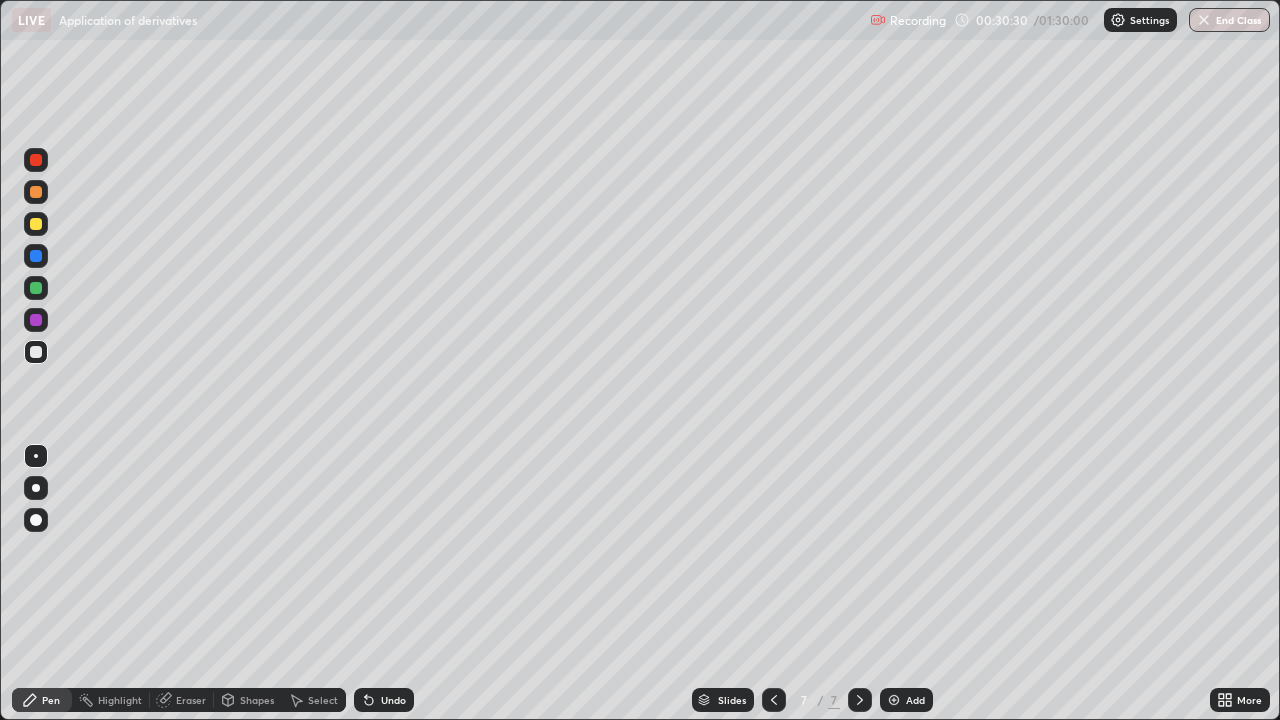 click at bounding box center (894, 700) 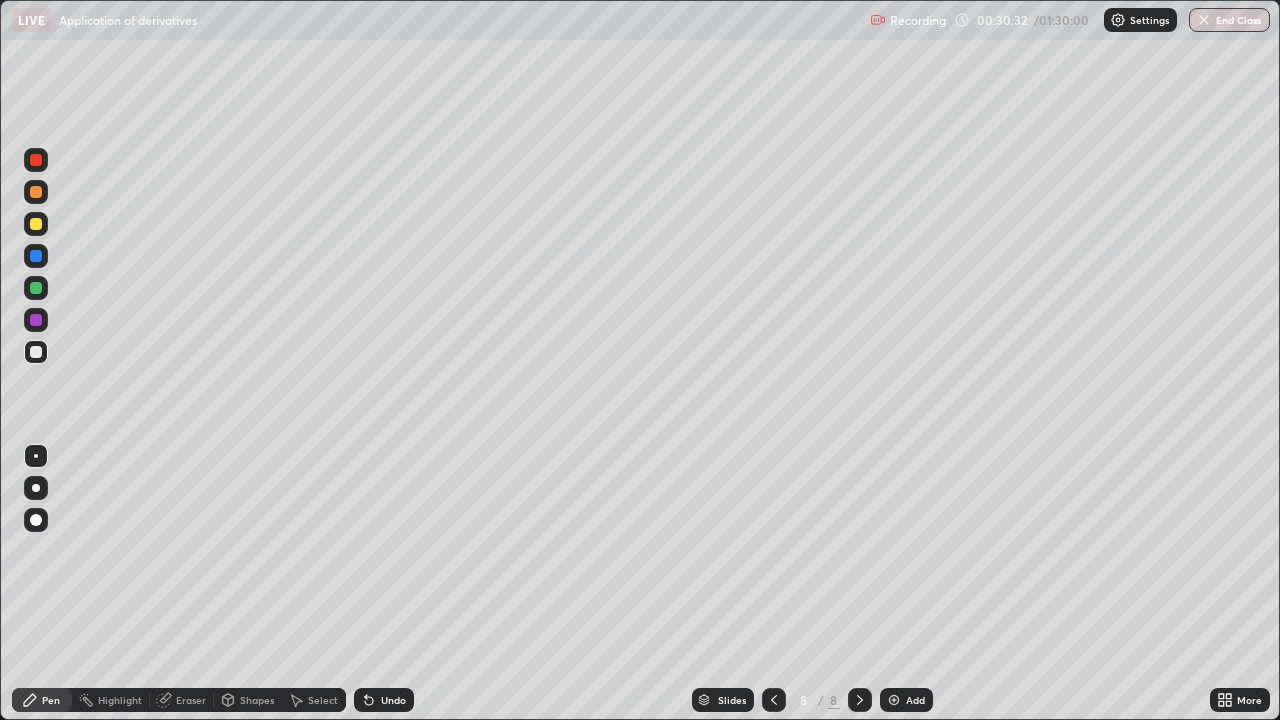 click at bounding box center (36, 224) 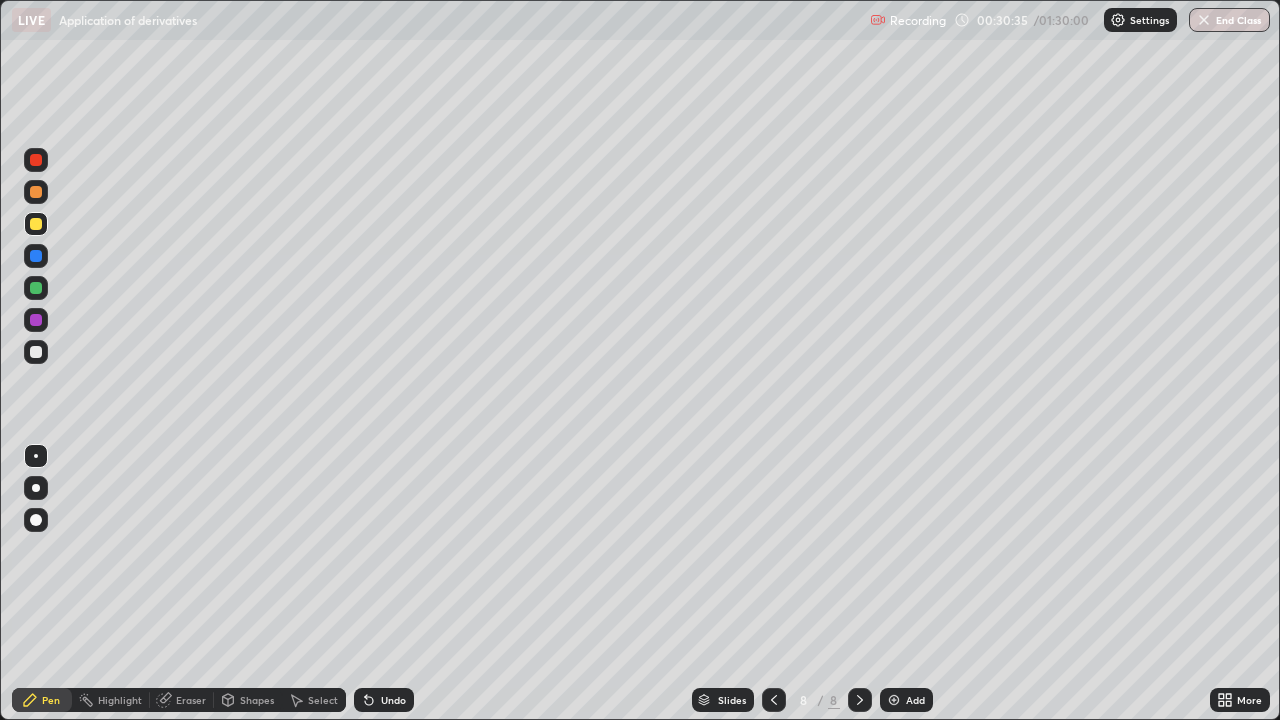 click 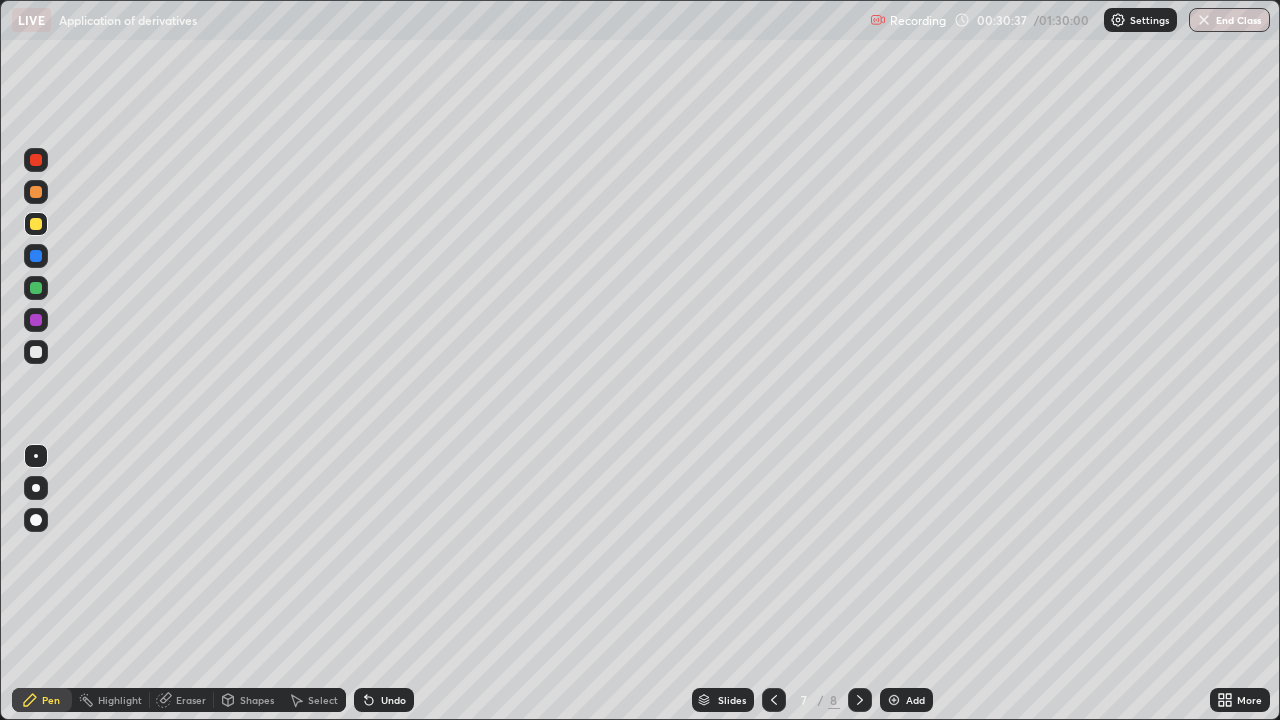 click 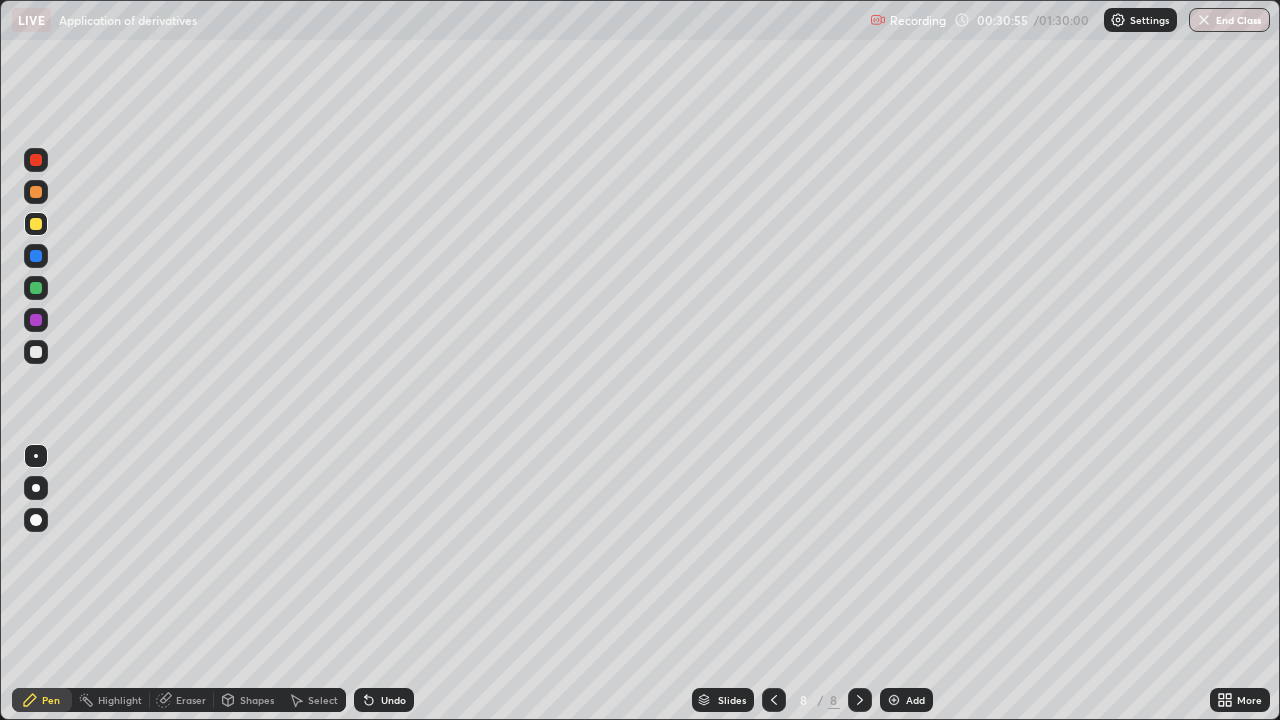 click on "Undo" at bounding box center [393, 700] 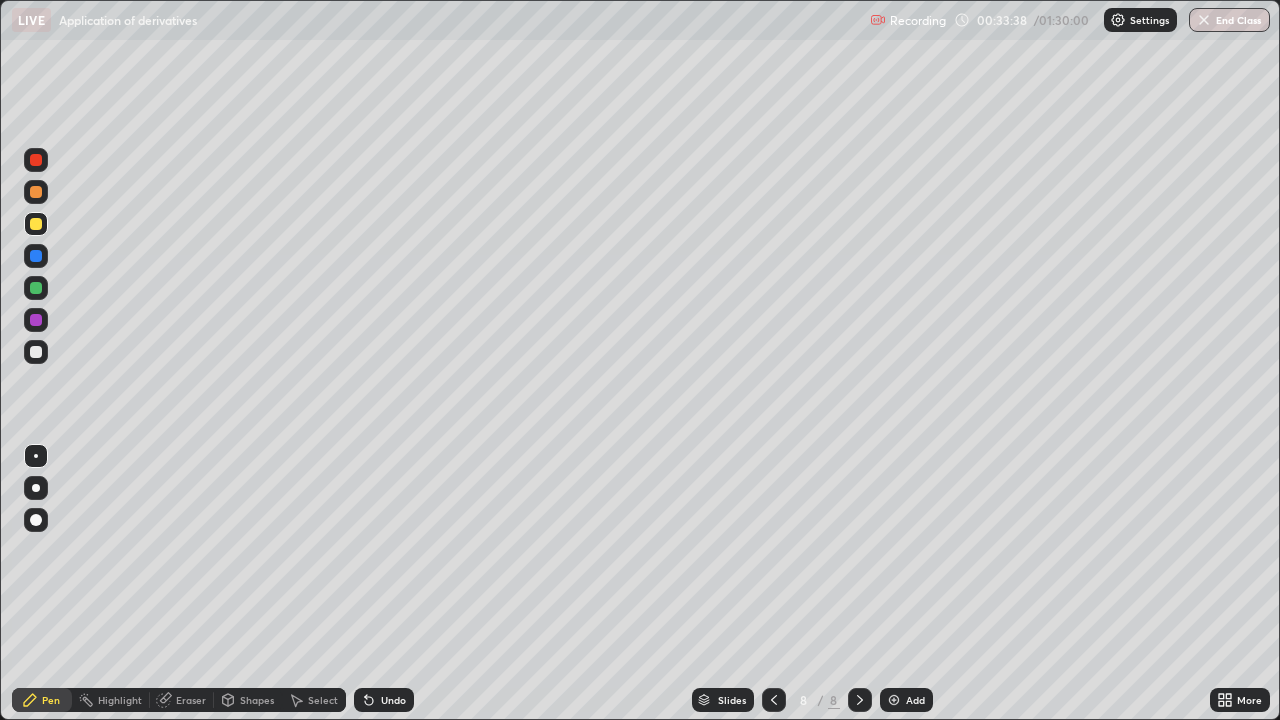 click at bounding box center [894, 700] 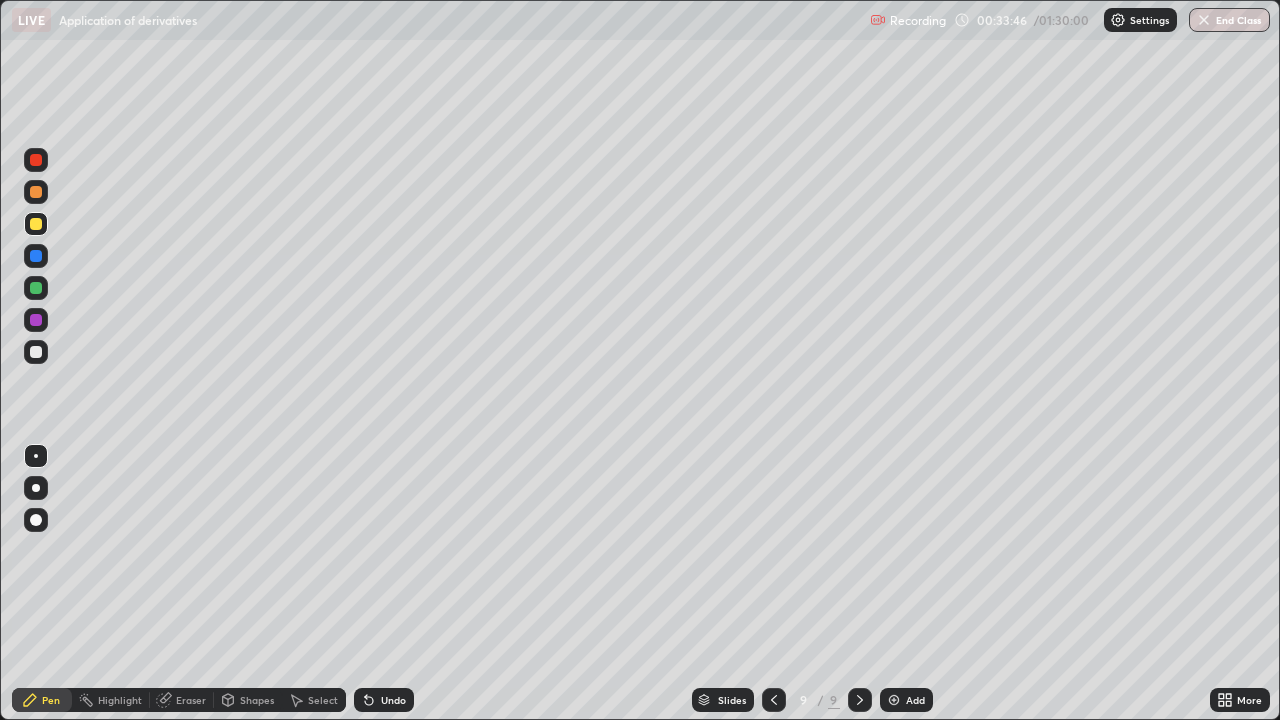 click 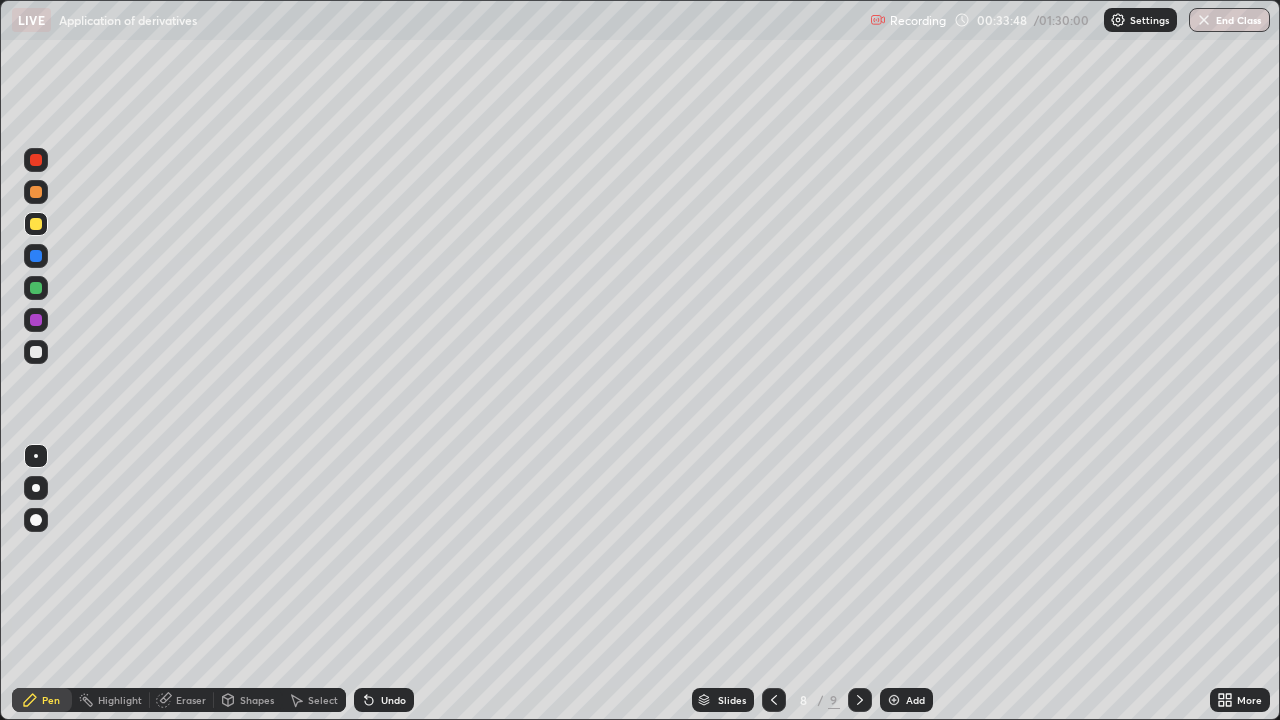click 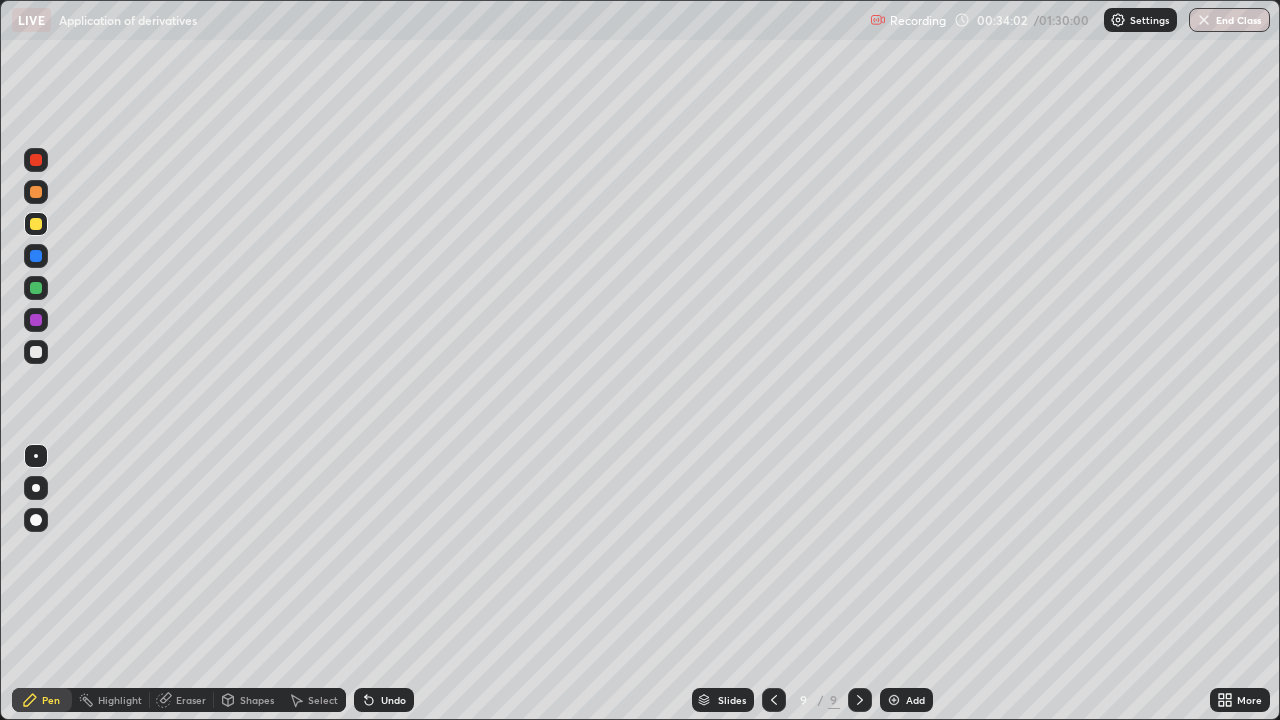click 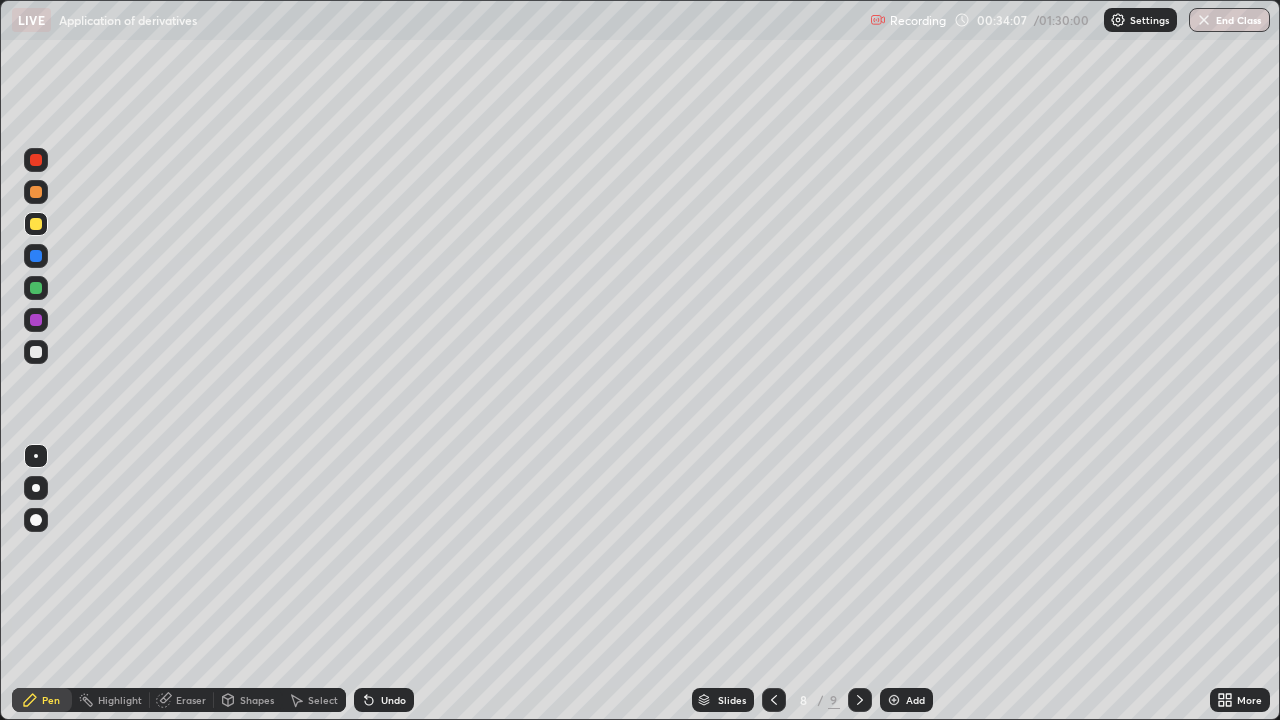 click 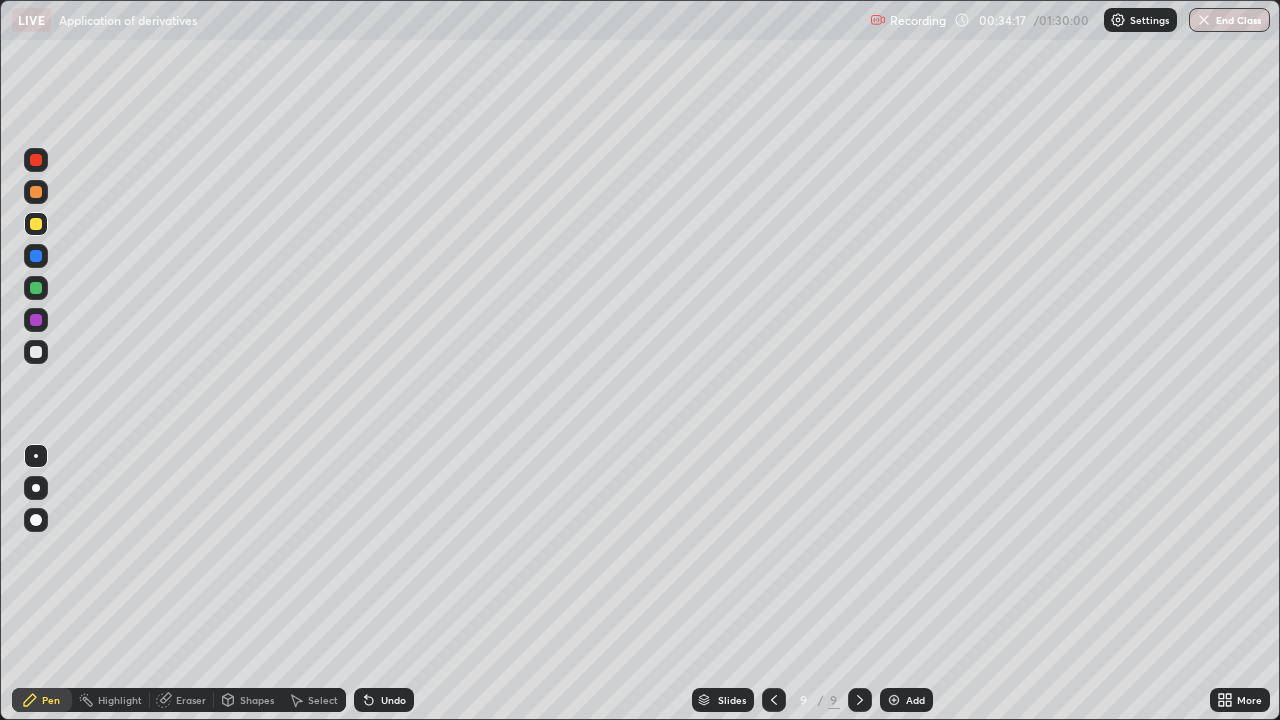 click 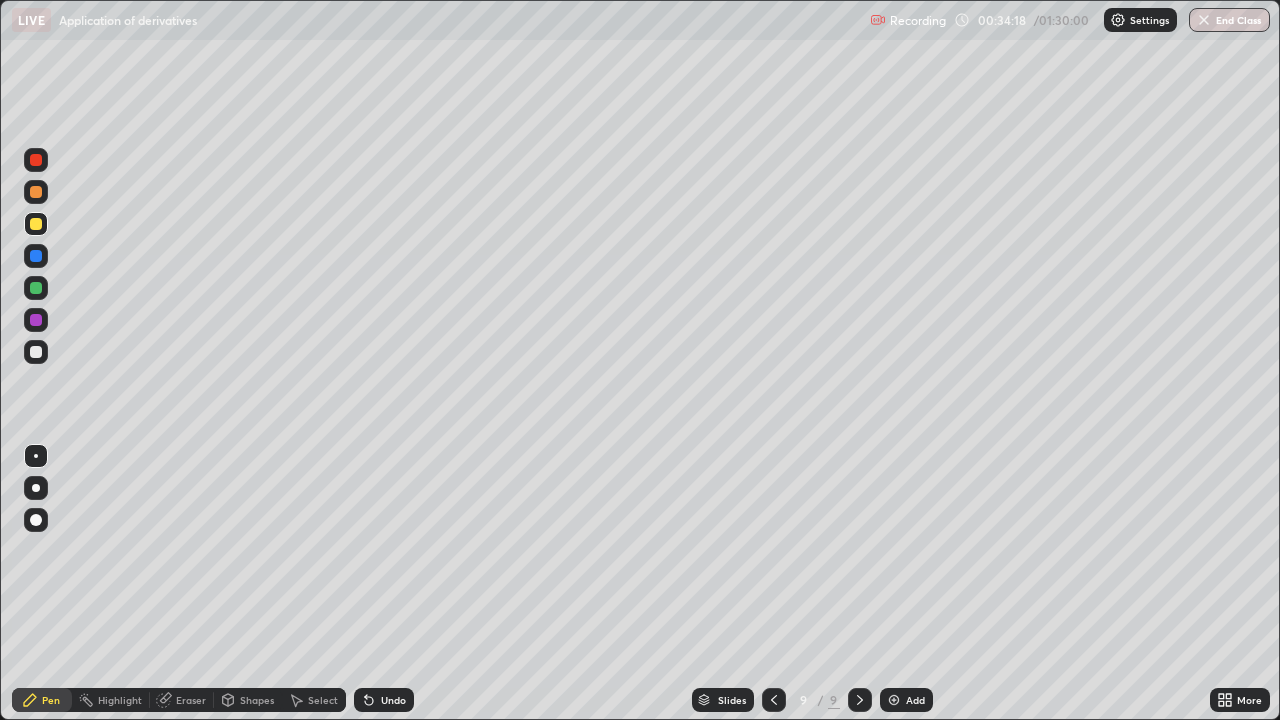 click 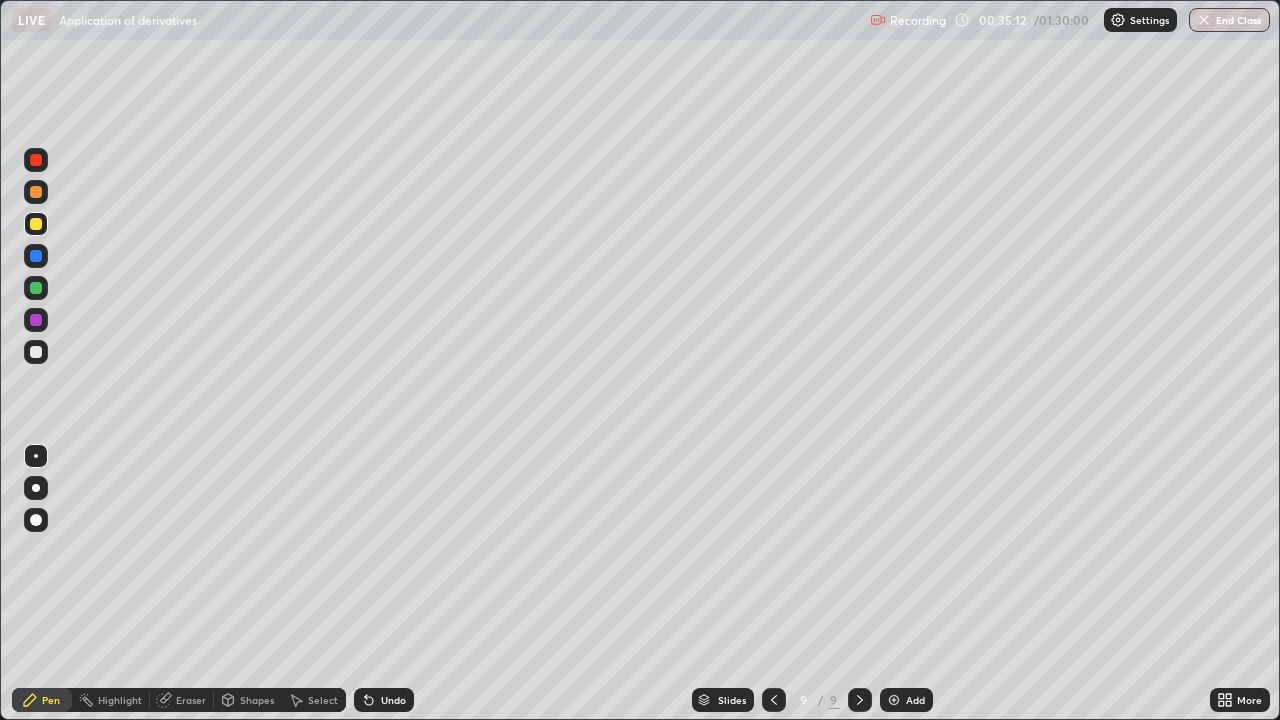click 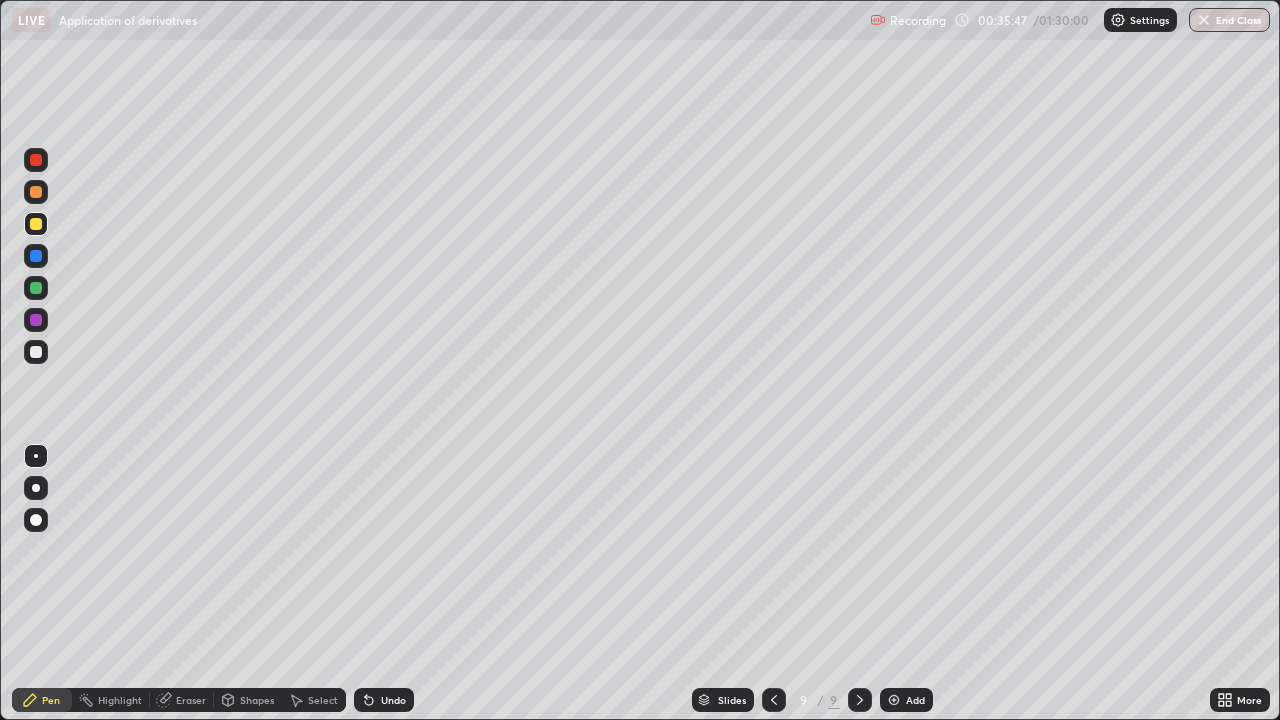 click at bounding box center (774, 700) 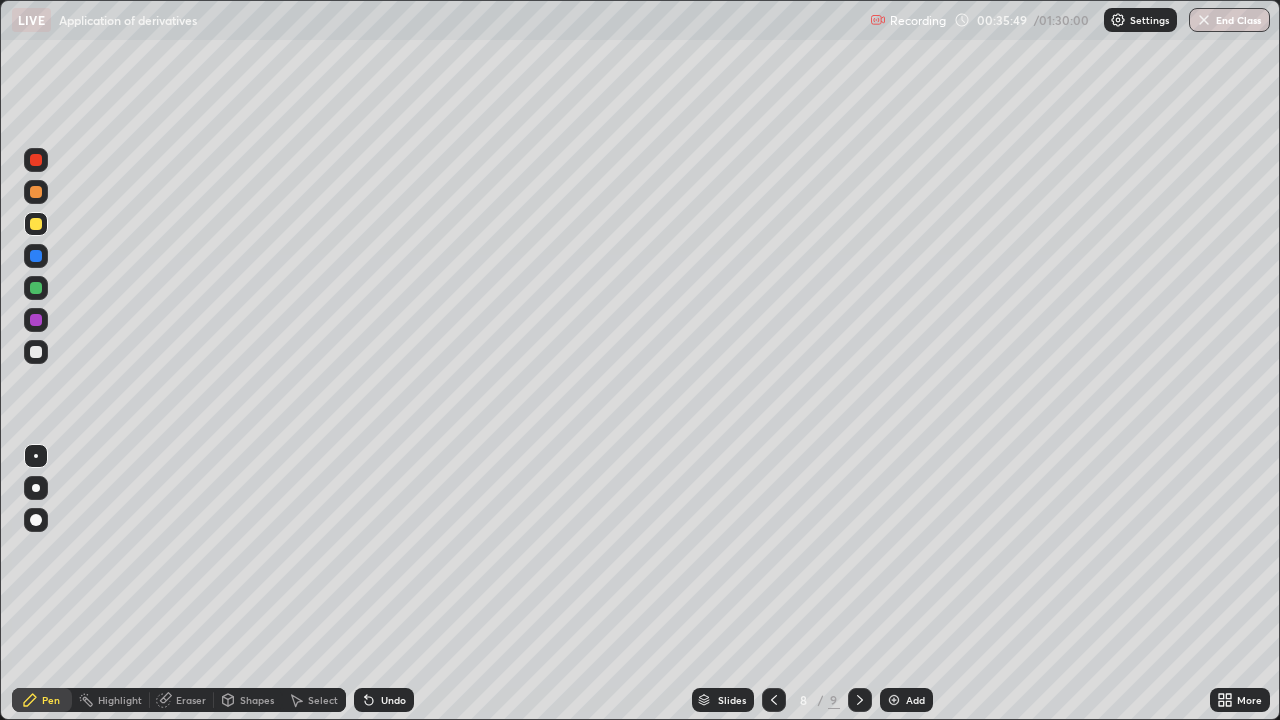 click at bounding box center [860, 700] 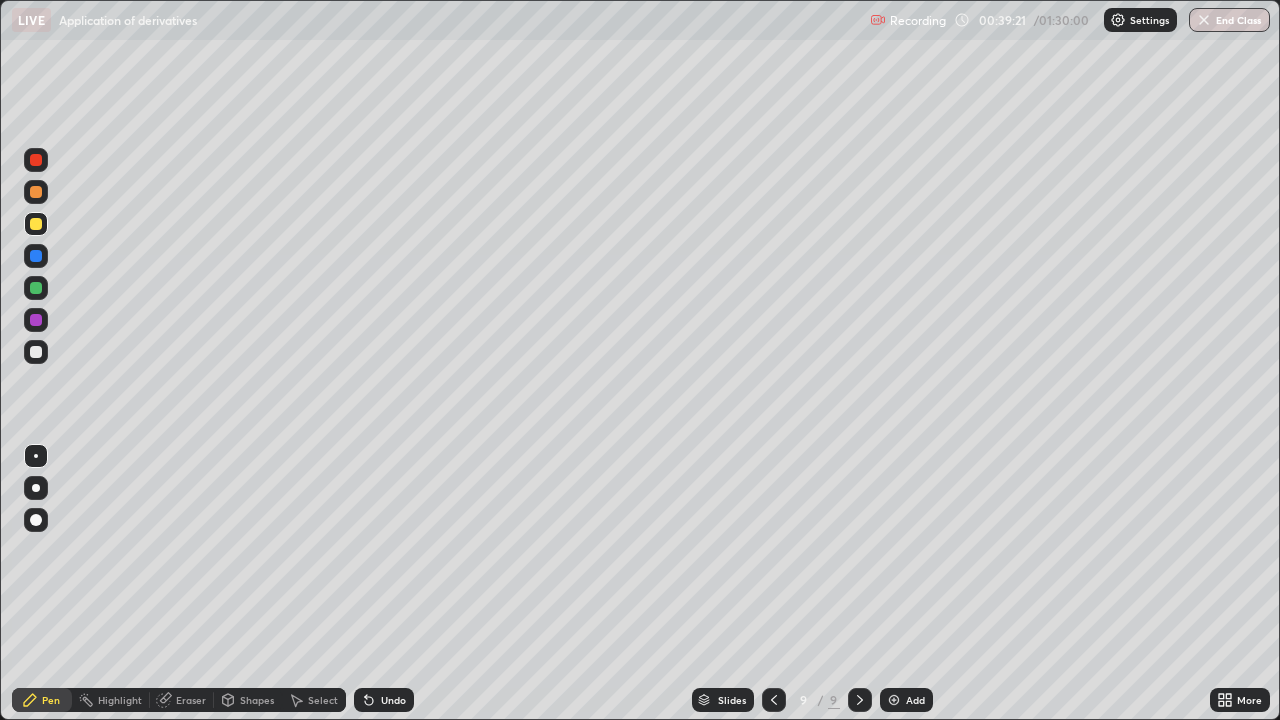 click 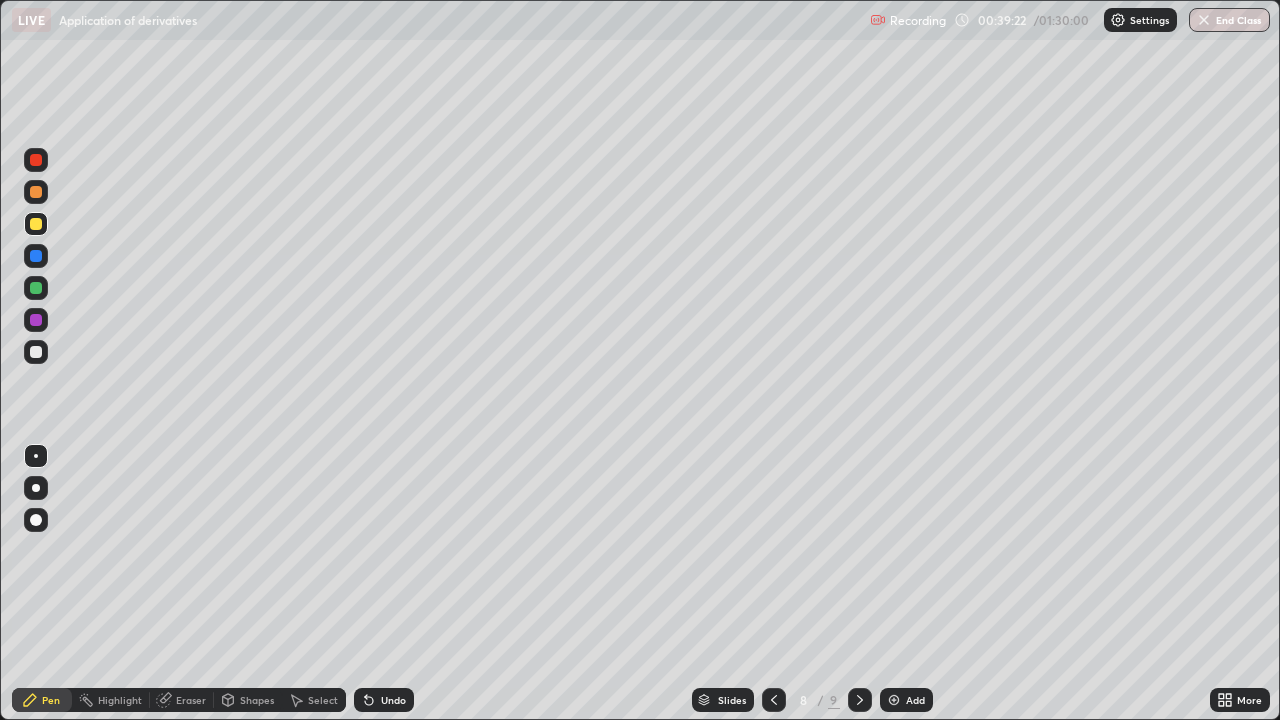 click 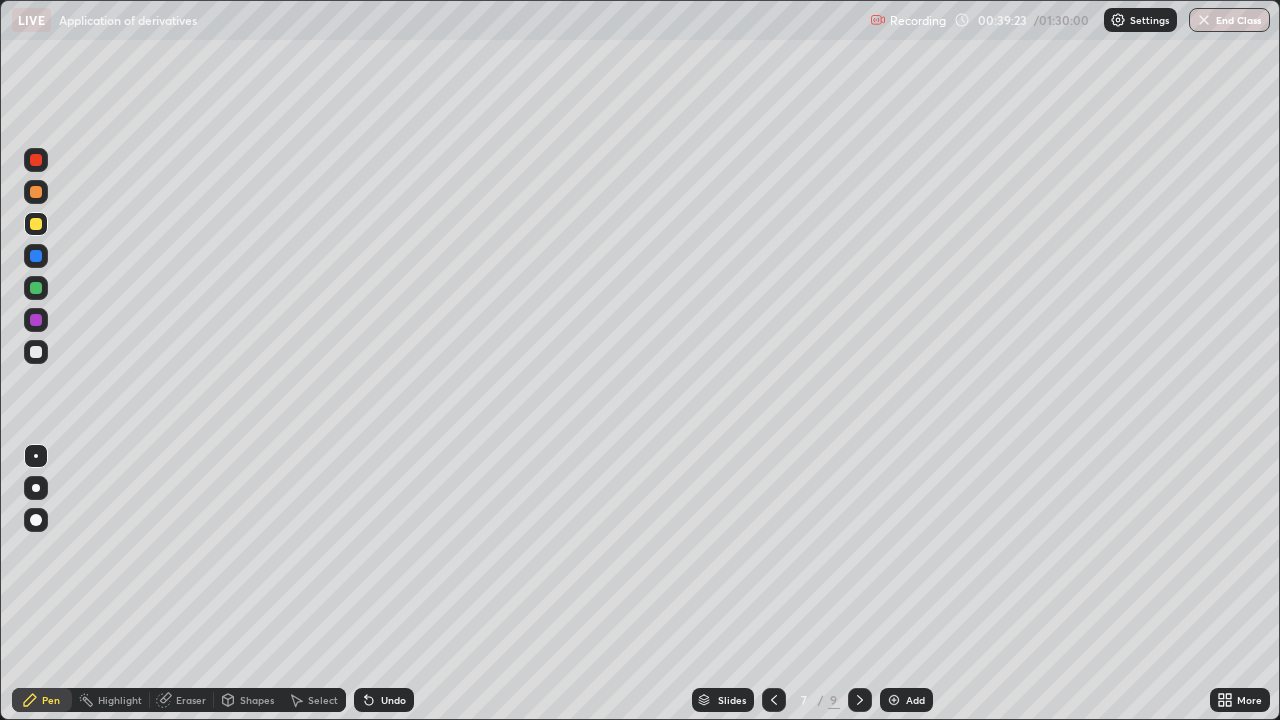 click 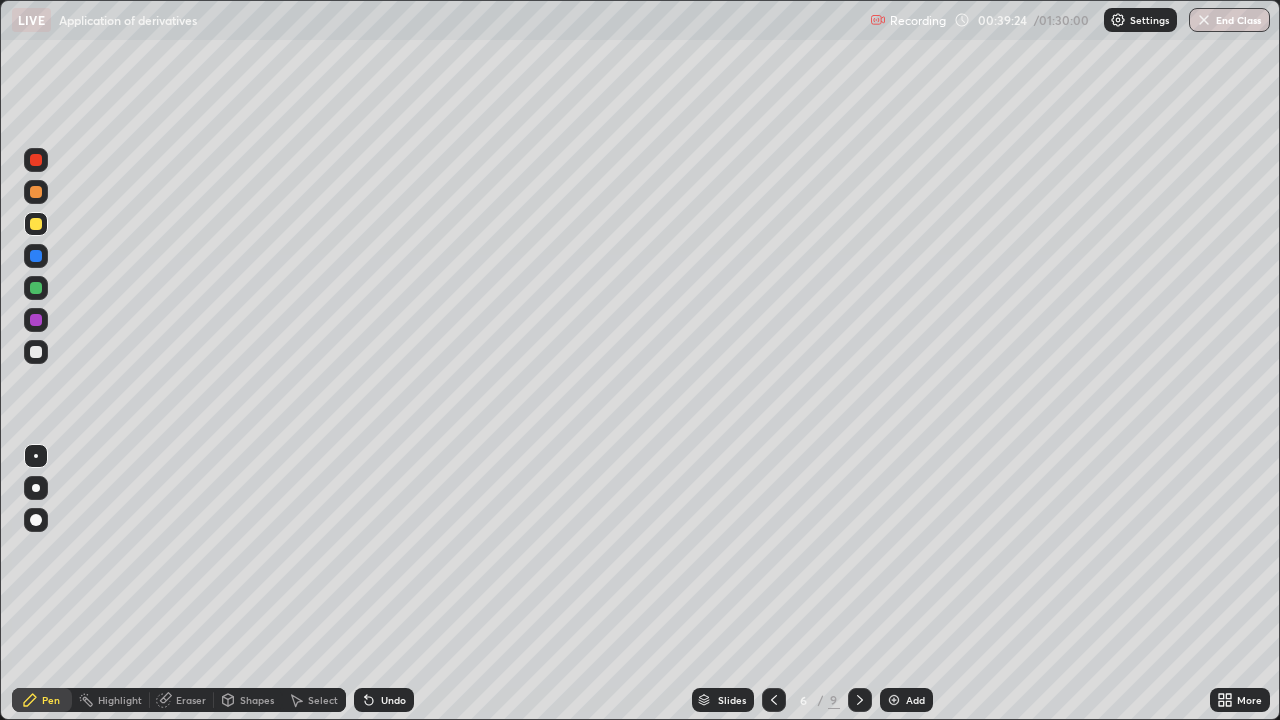 click 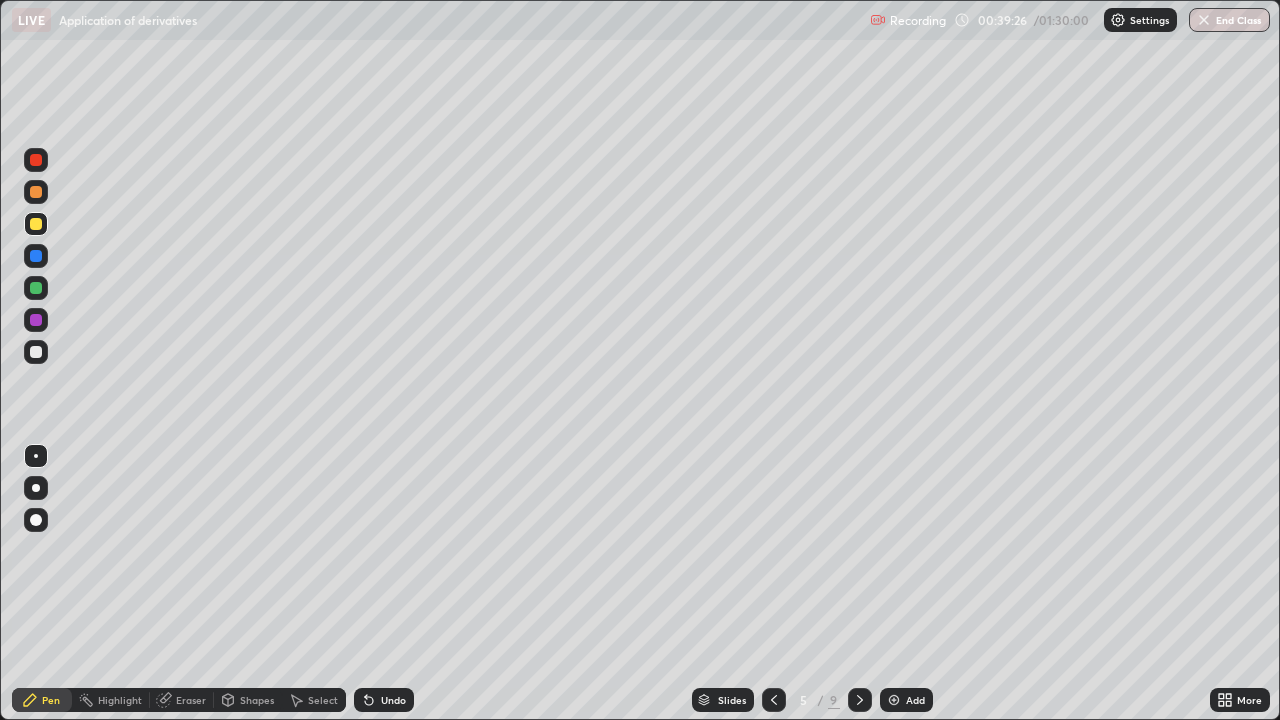 click 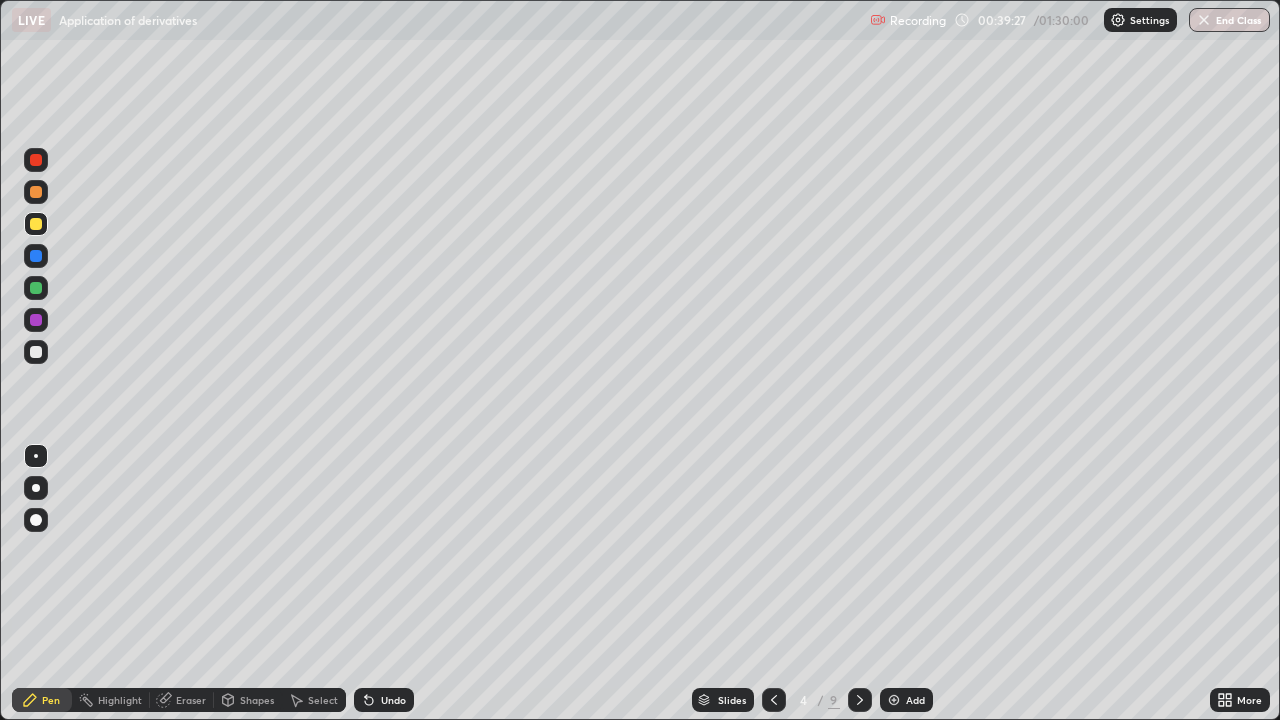 click 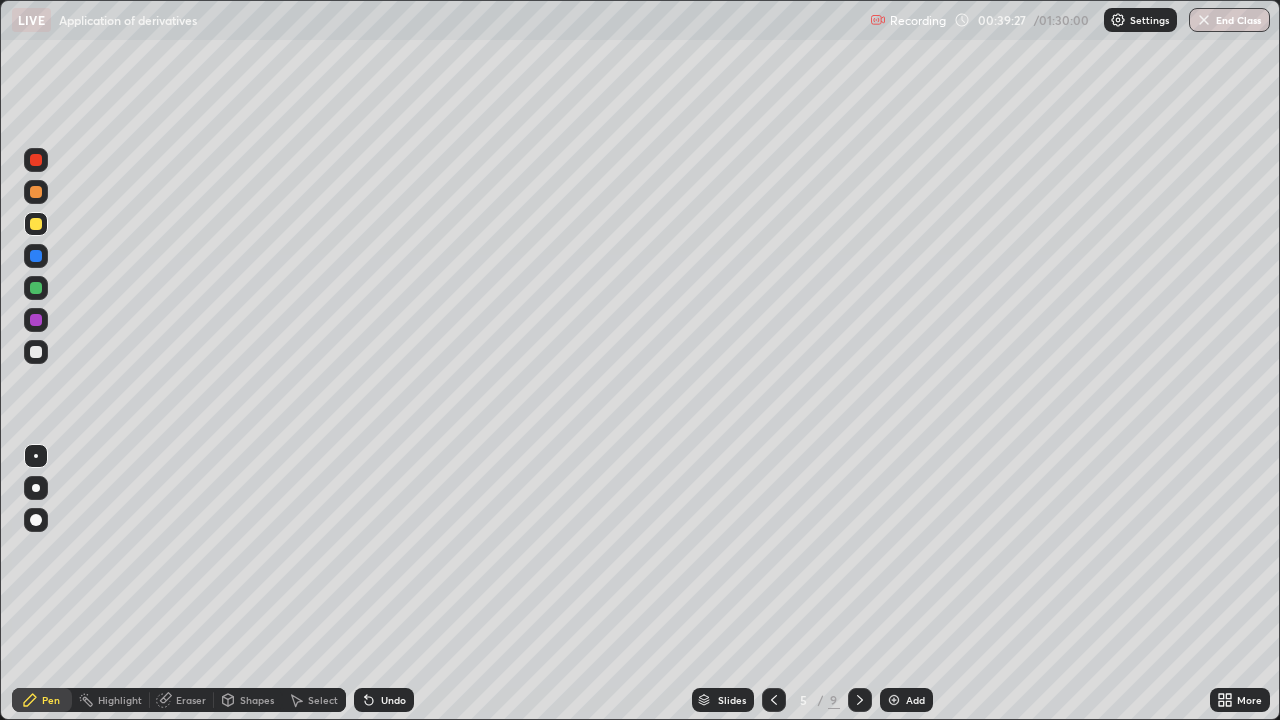 click 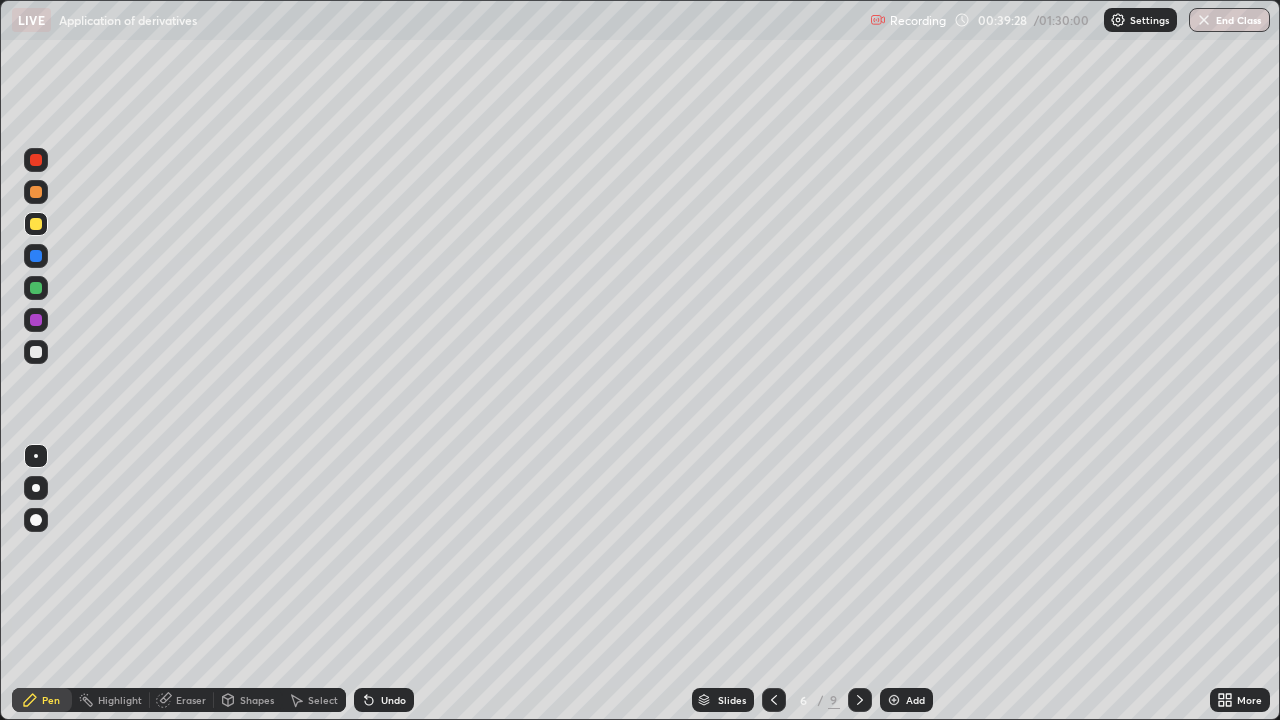 click 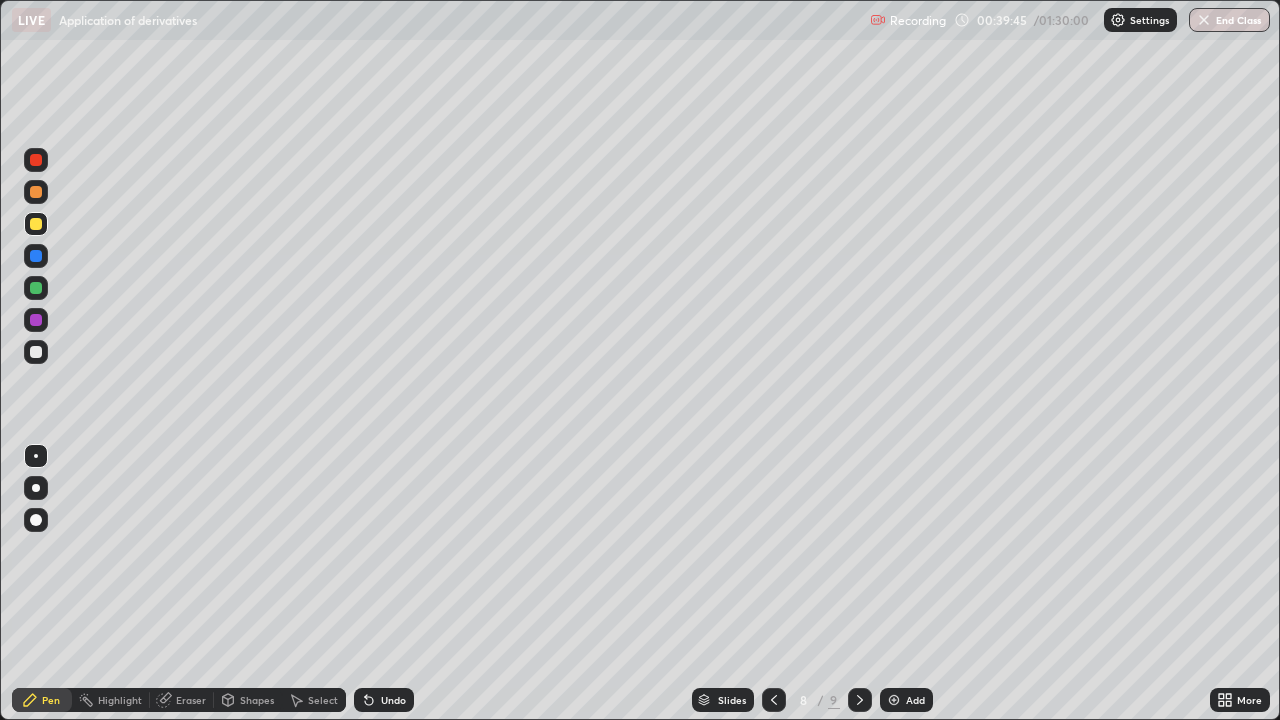 click on "Add" at bounding box center (915, 700) 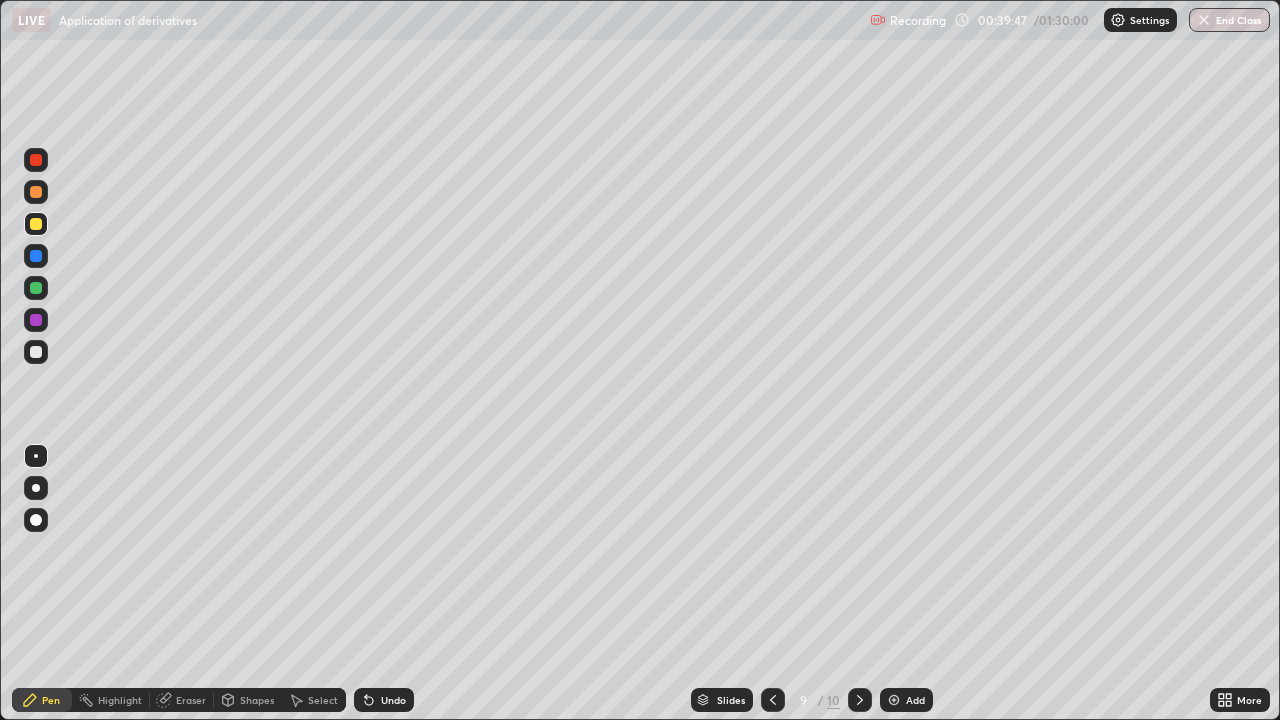 click at bounding box center [36, 192] 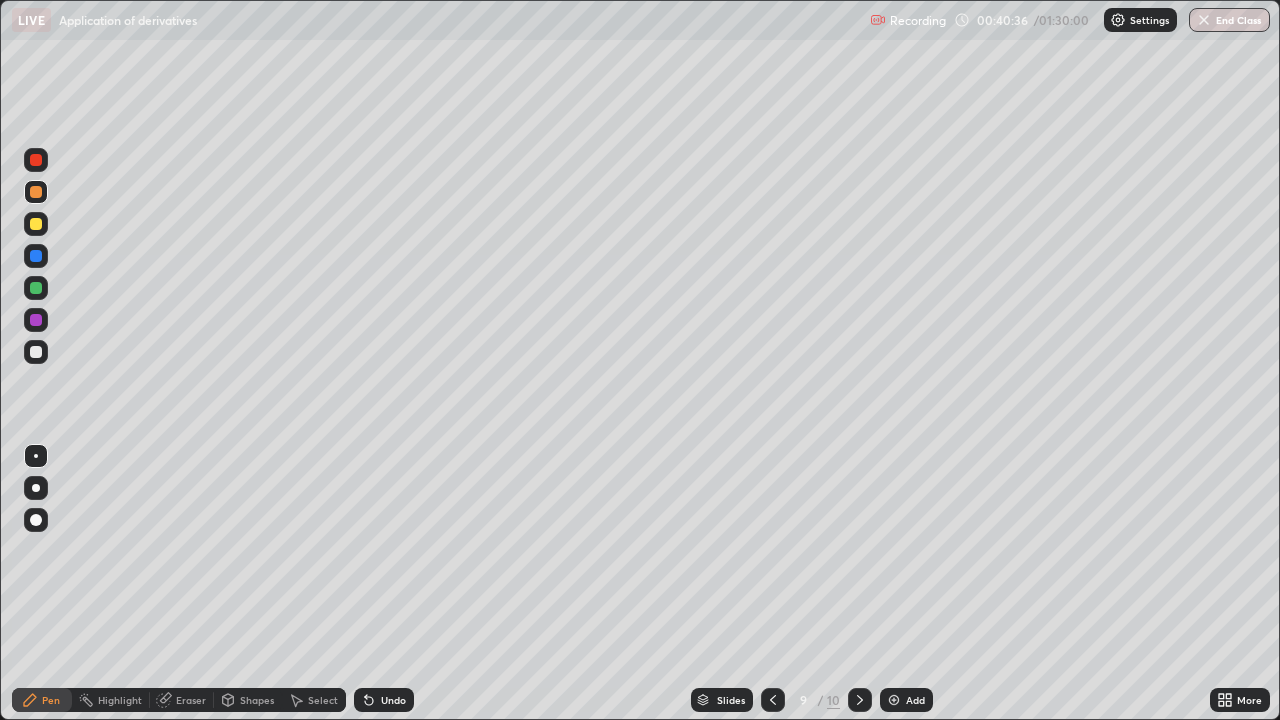 click at bounding box center (36, 352) 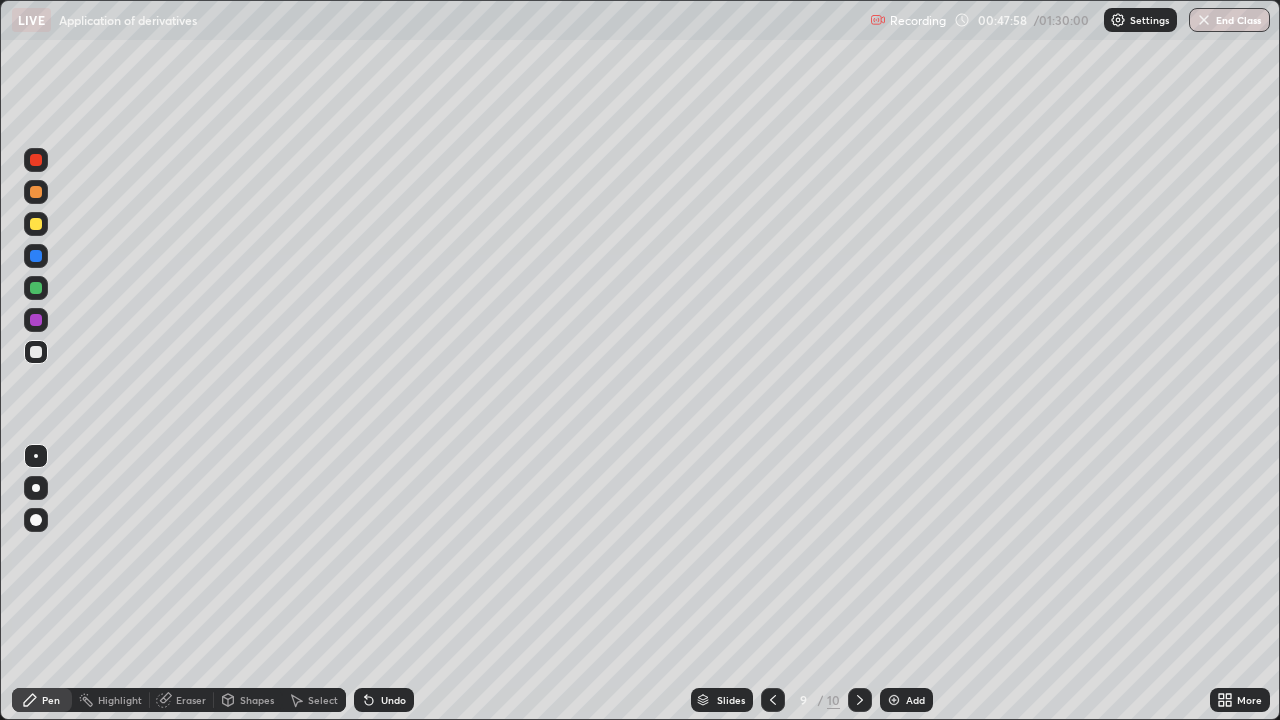 click 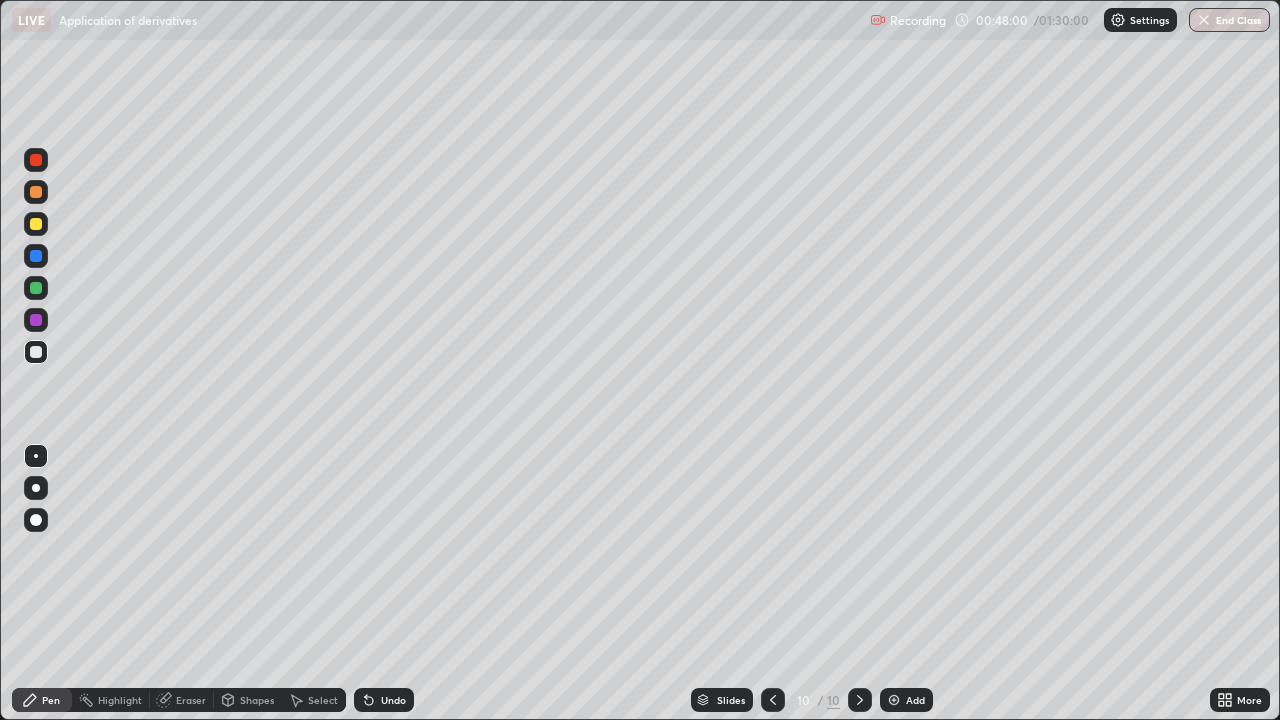 click at bounding box center (894, 700) 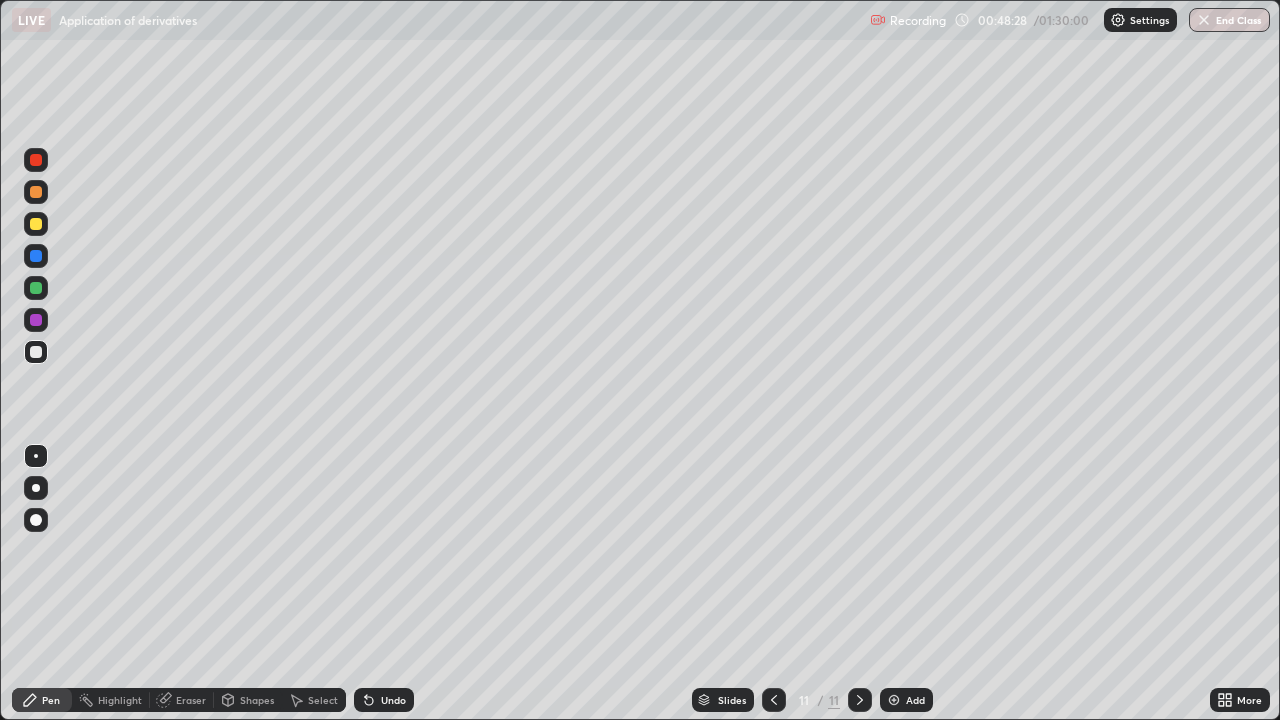 click at bounding box center (36, 288) 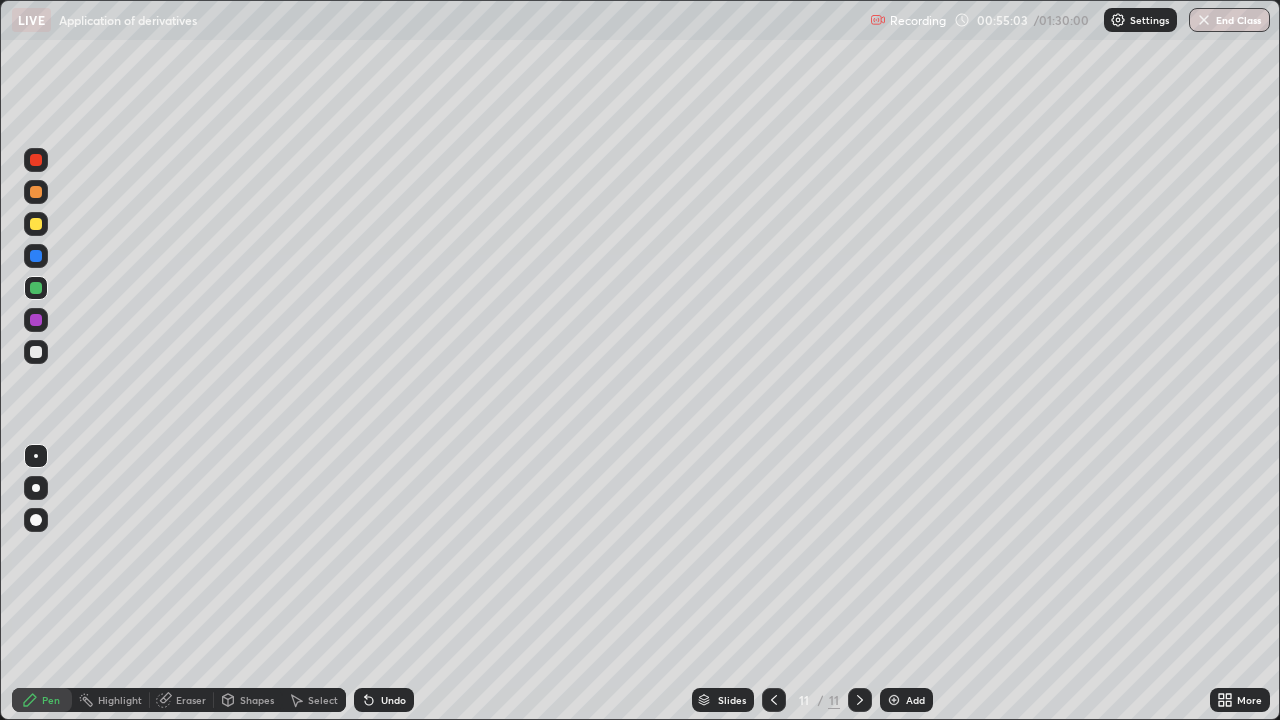 click at bounding box center [894, 700] 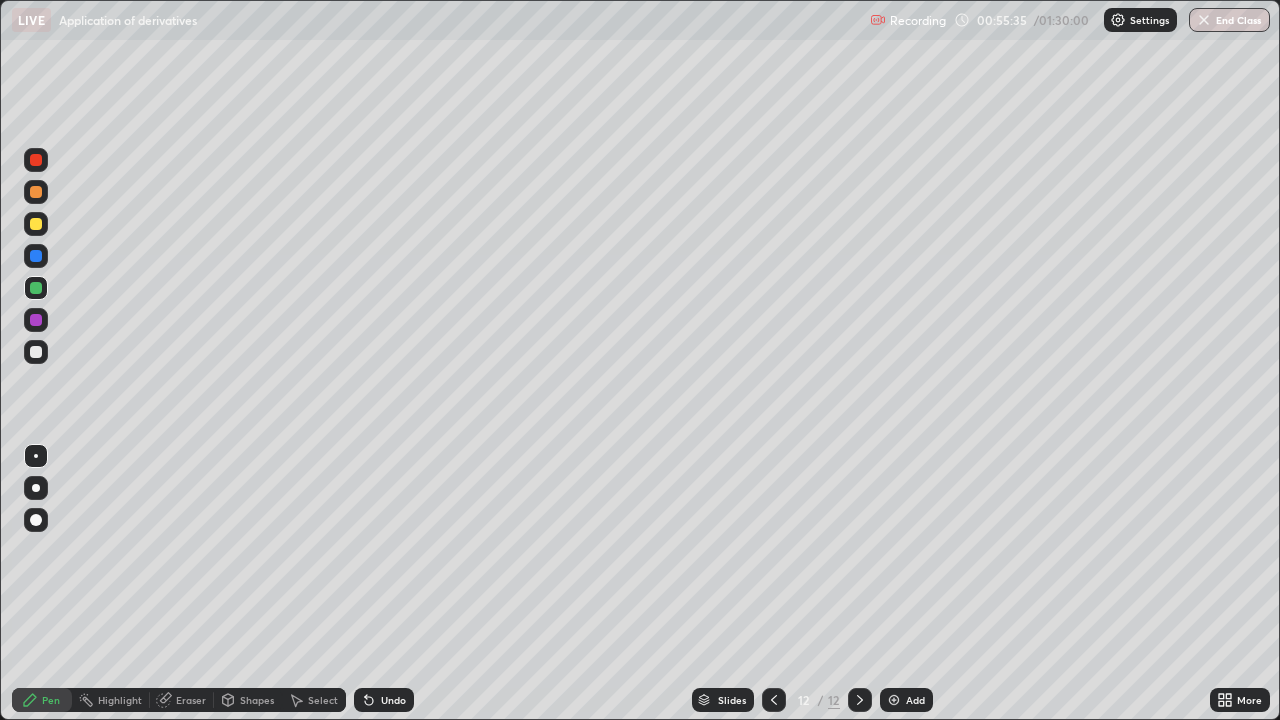 click at bounding box center (36, 224) 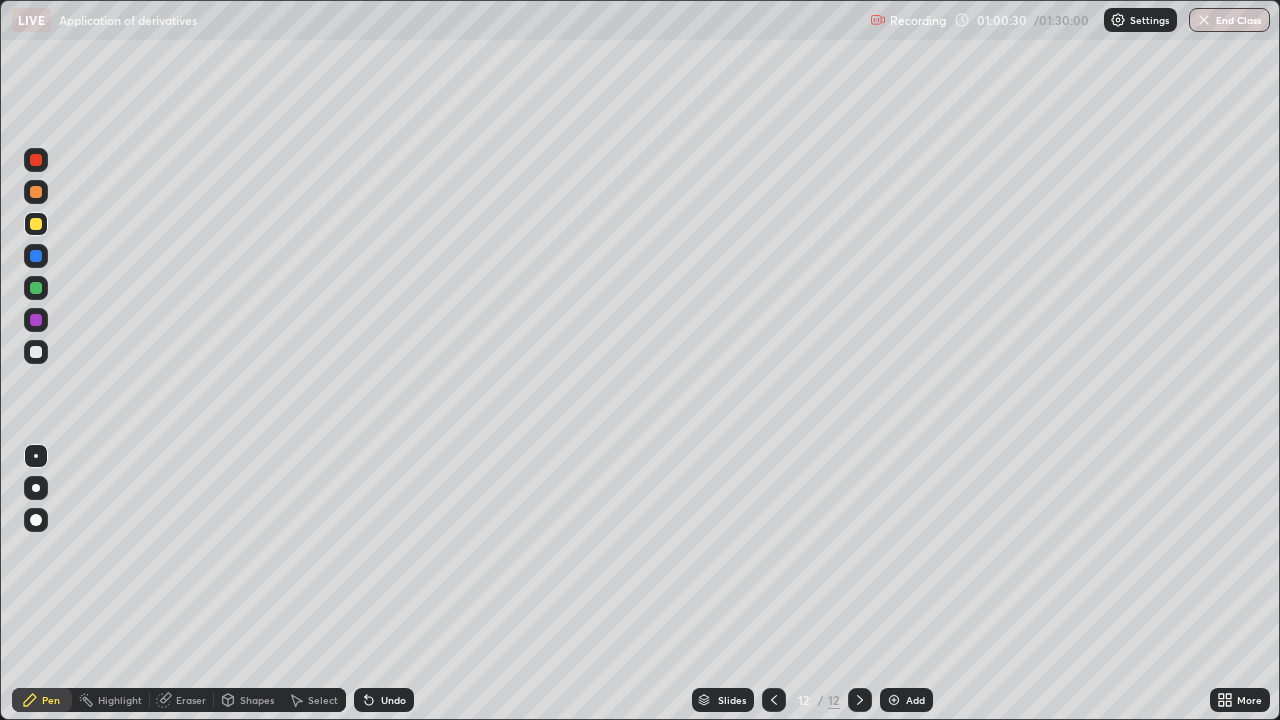 click at bounding box center (894, 700) 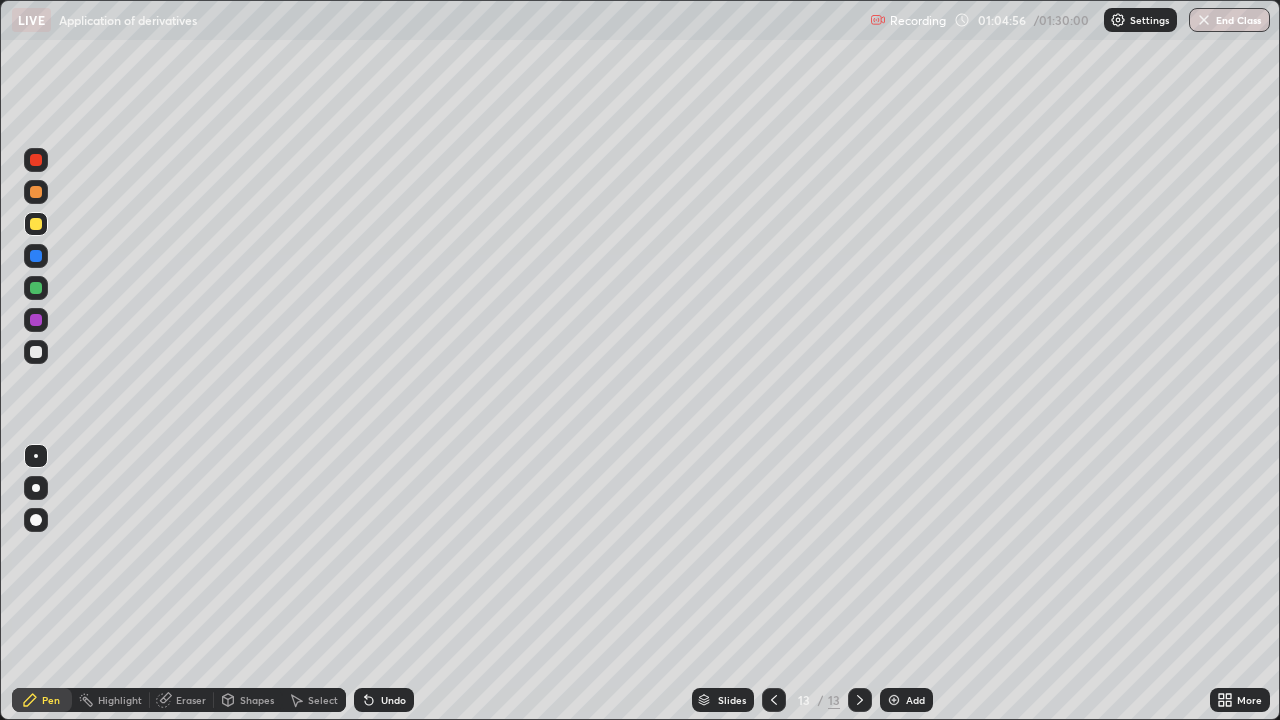 click at bounding box center (894, 700) 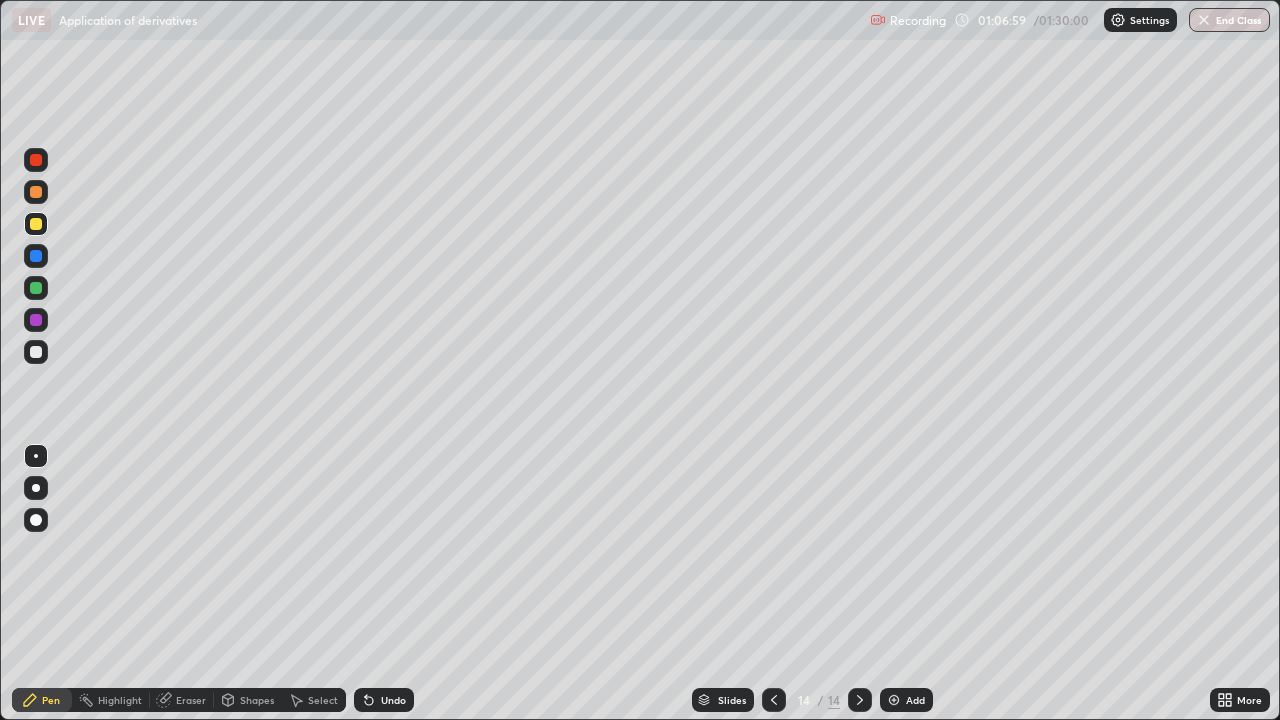 click at bounding box center [894, 700] 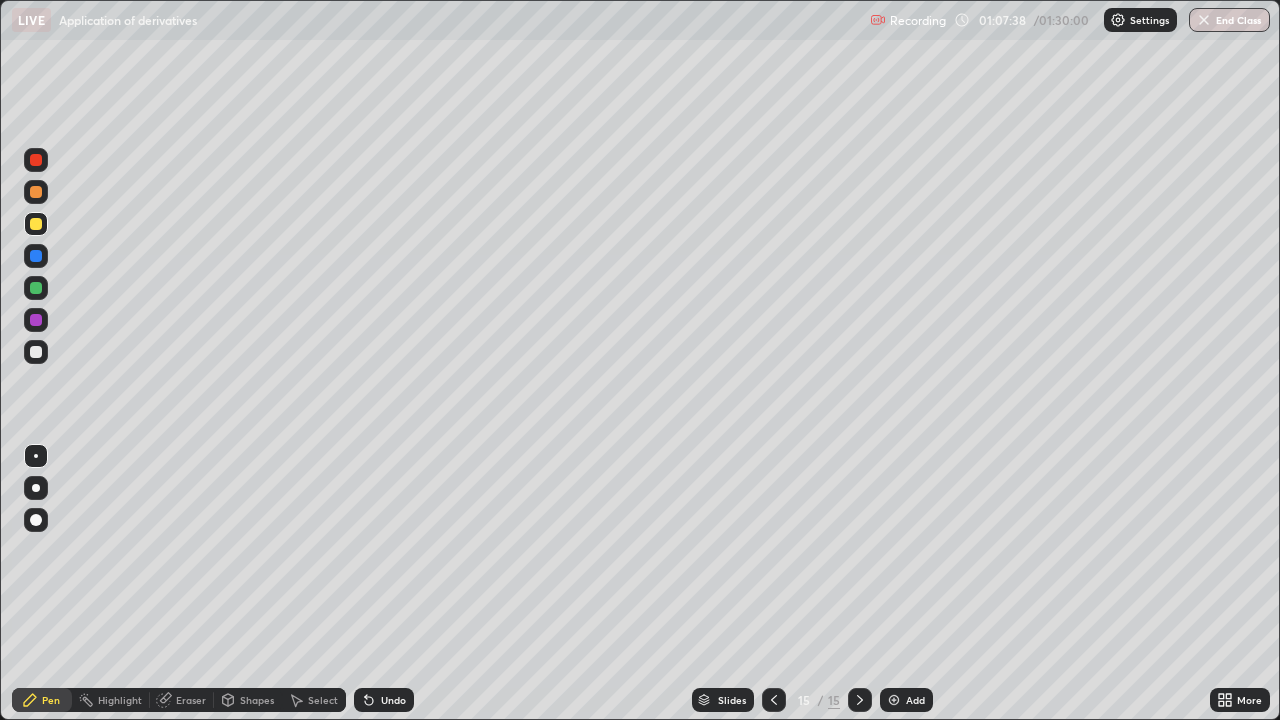 click on "Undo" at bounding box center [393, 700] 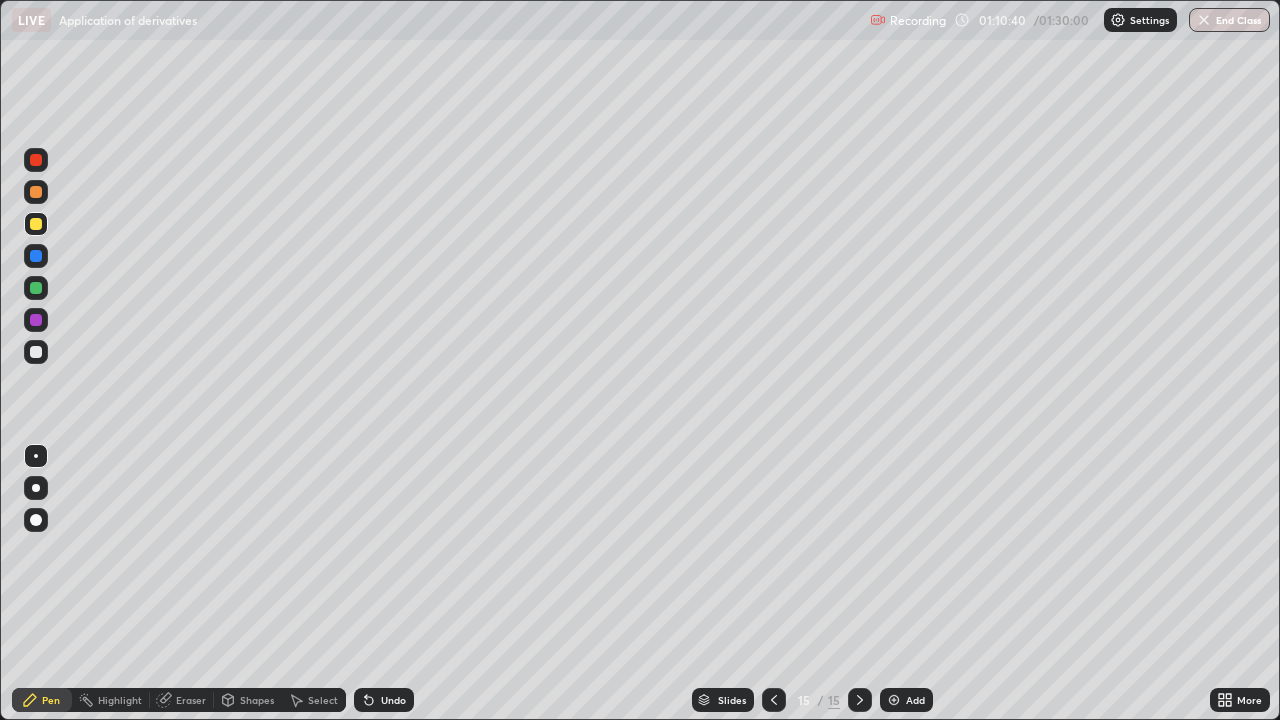 click at bounding box center [36, 352] 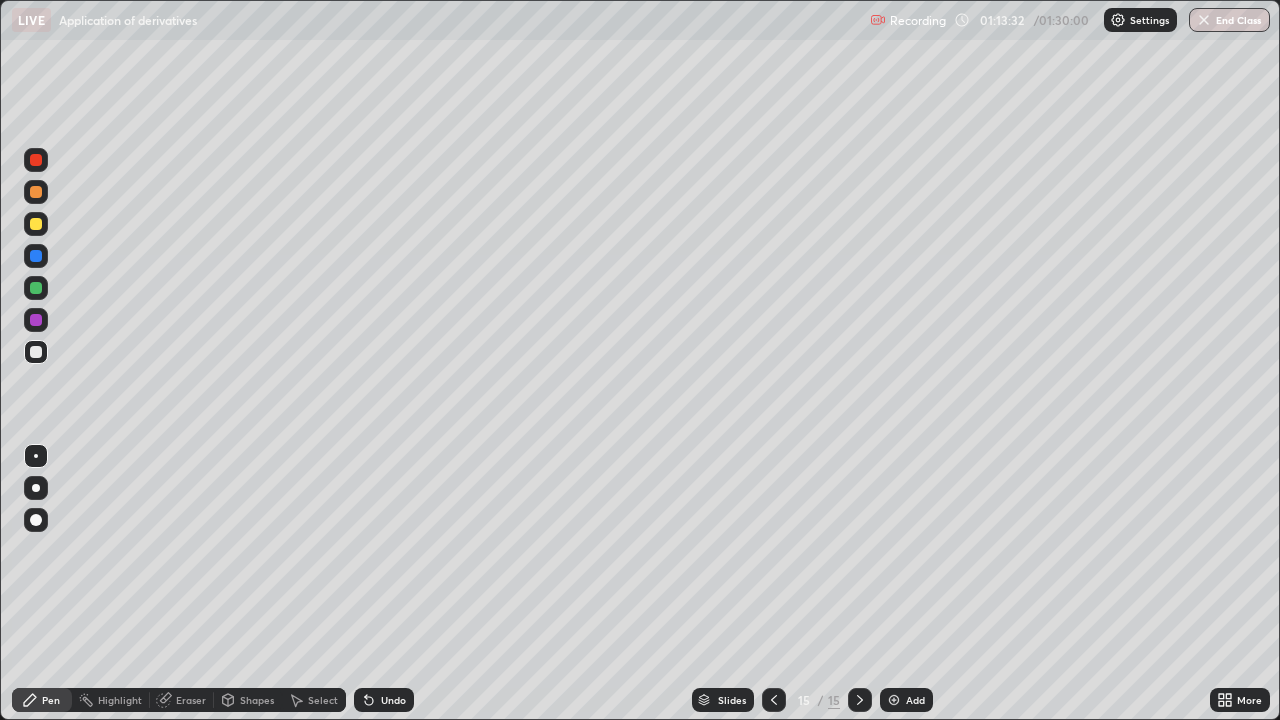 click at bounding box center (894, 700) 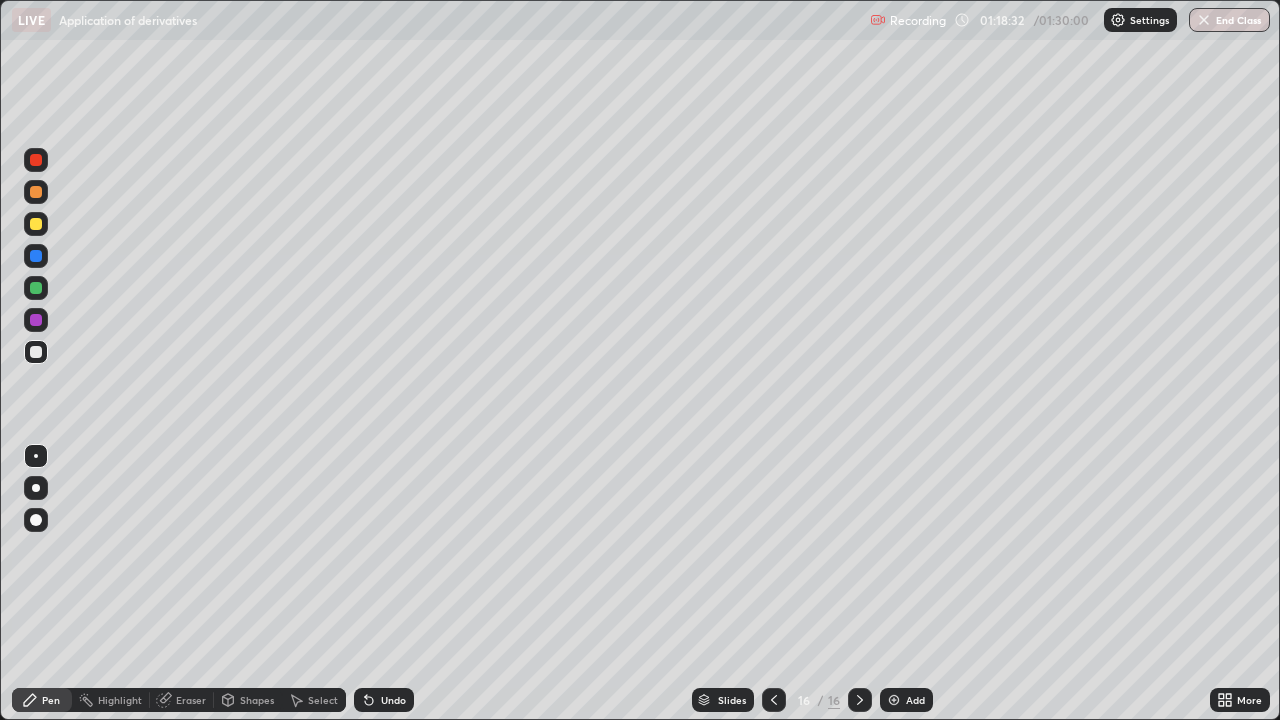 click on "Add" at bounding box center (906, 700) 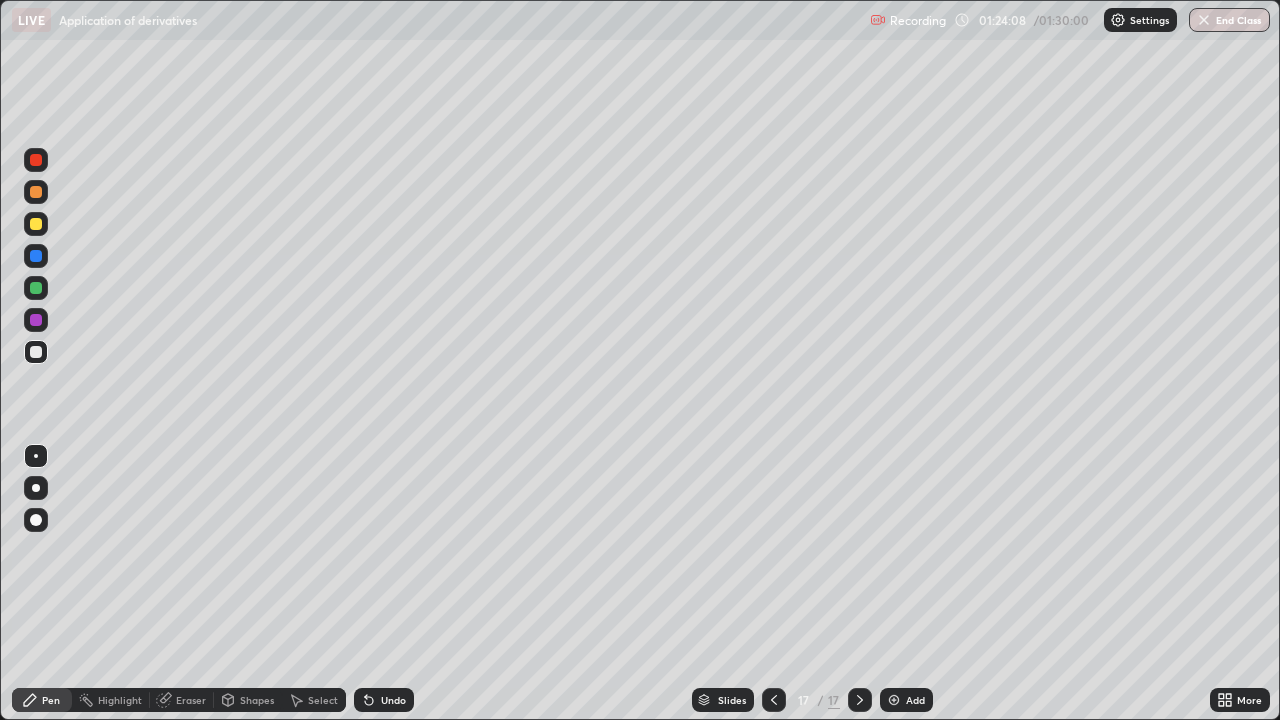 click at bounding box center (36, 224) 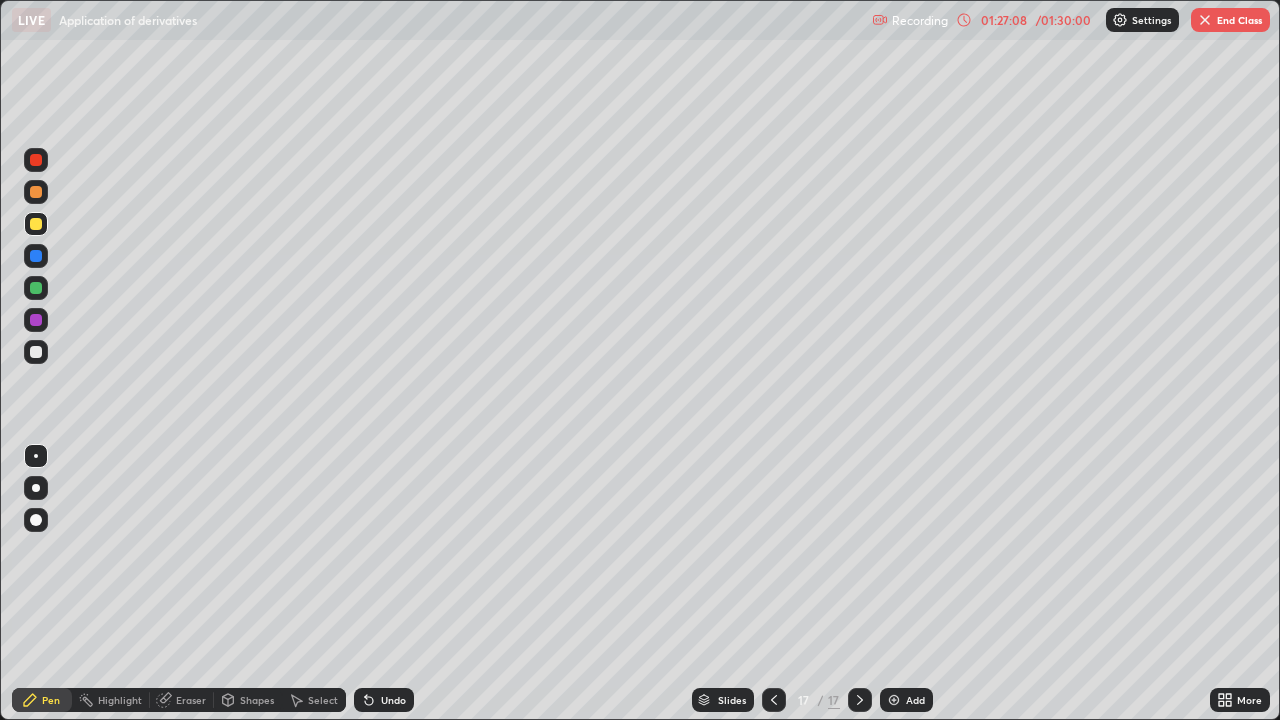 click 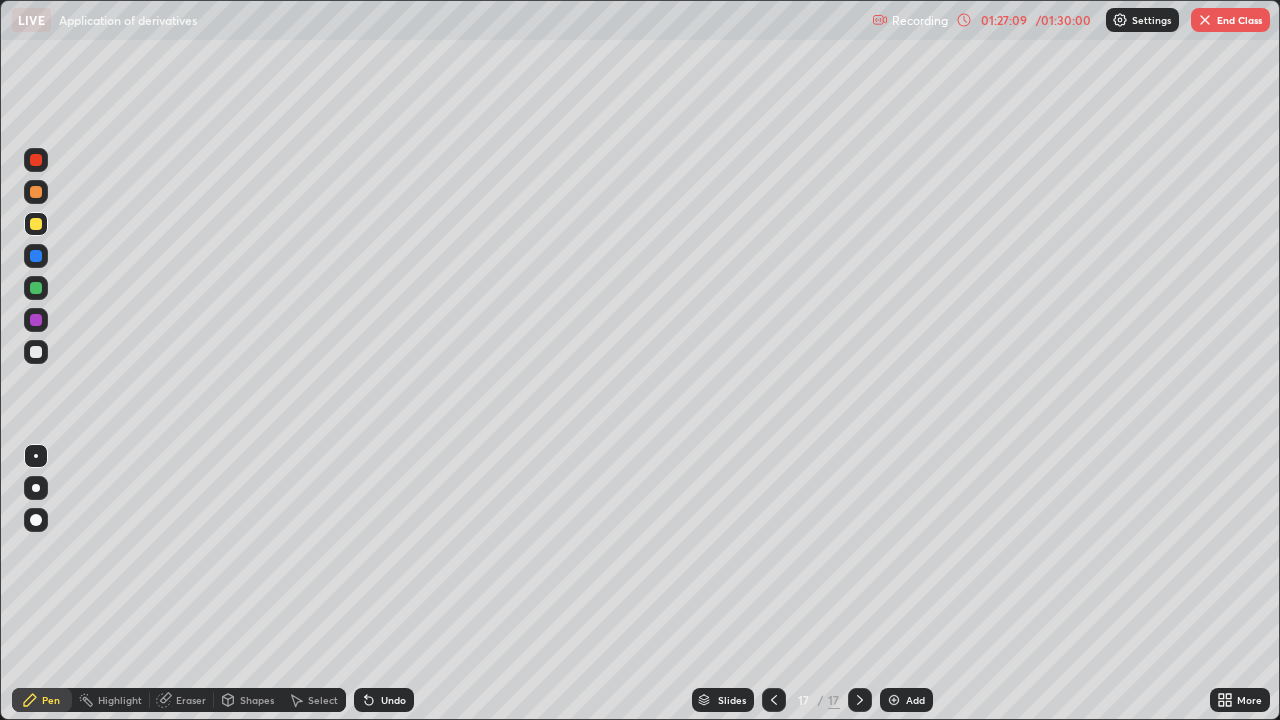 click 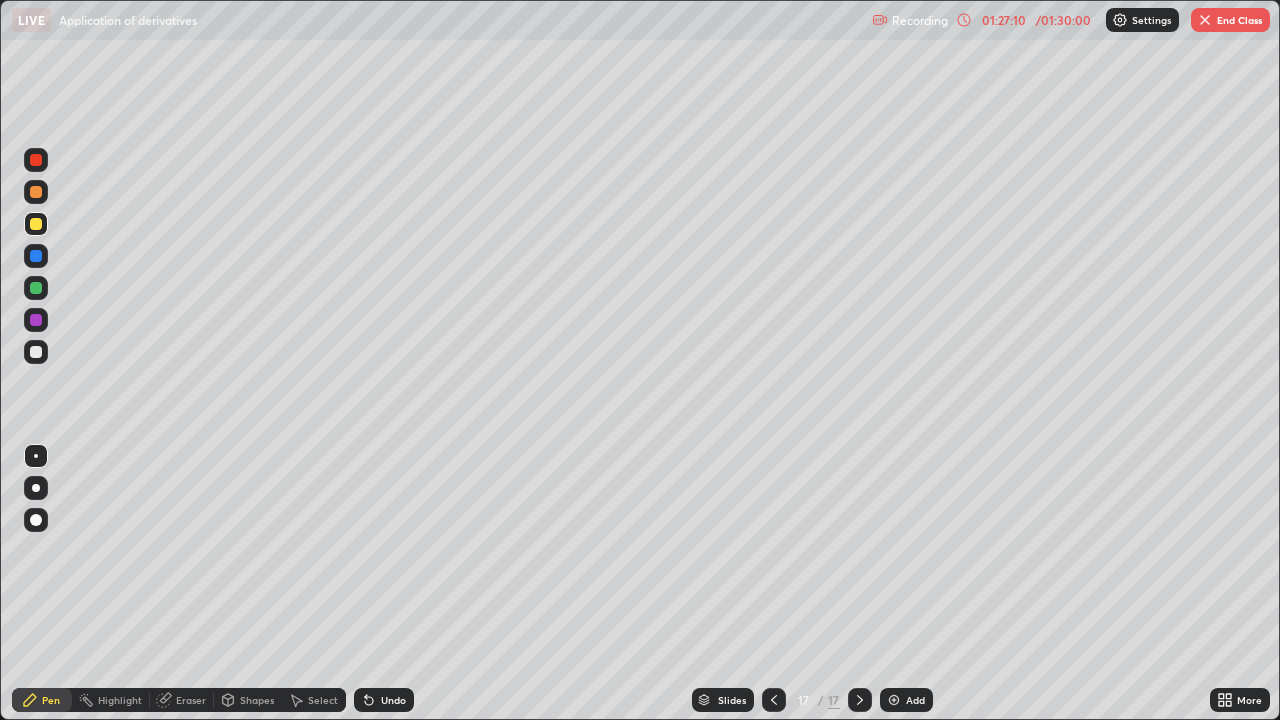 click 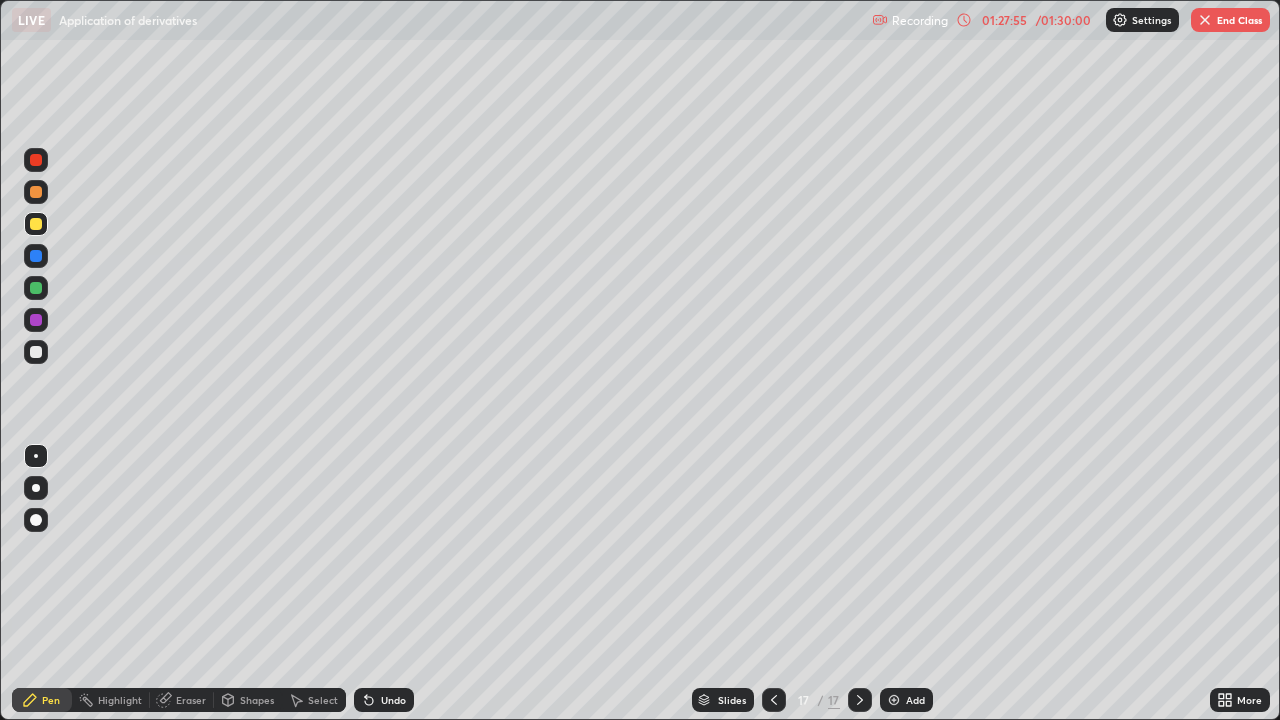 click on "End Class" at bounding box center (1230, 20) 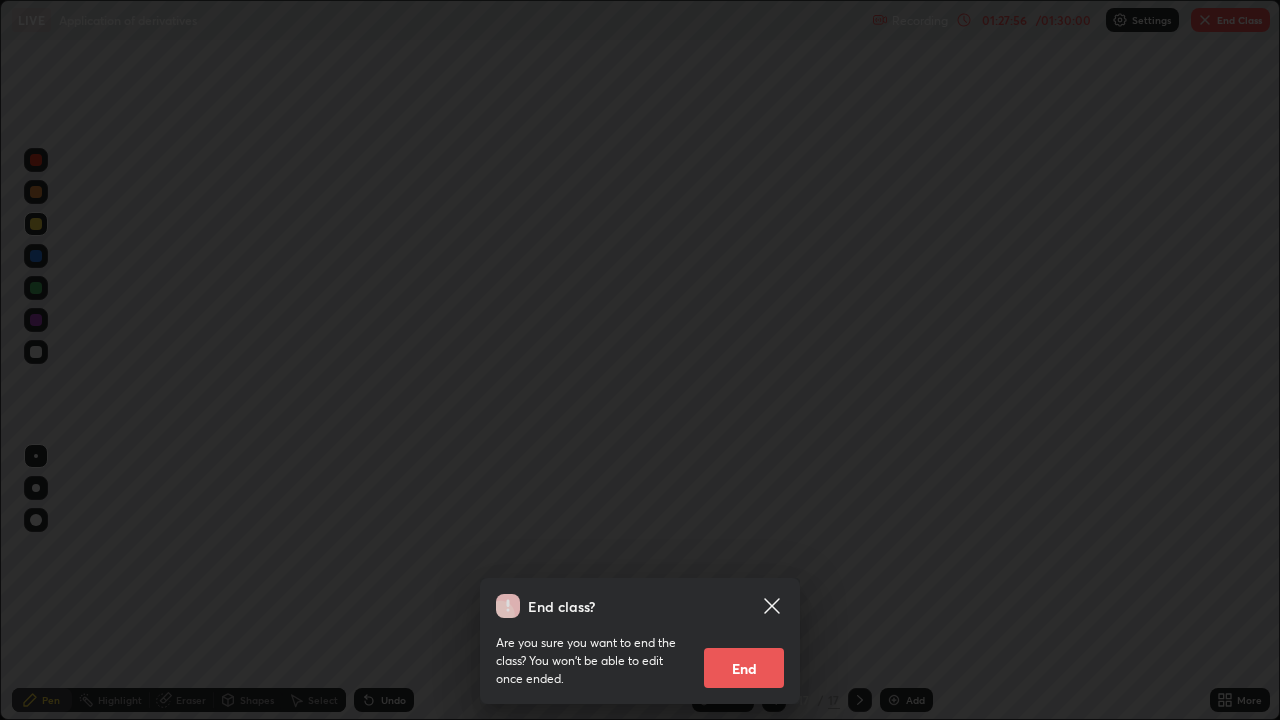 click on "End" at bounding box center (744, 668) 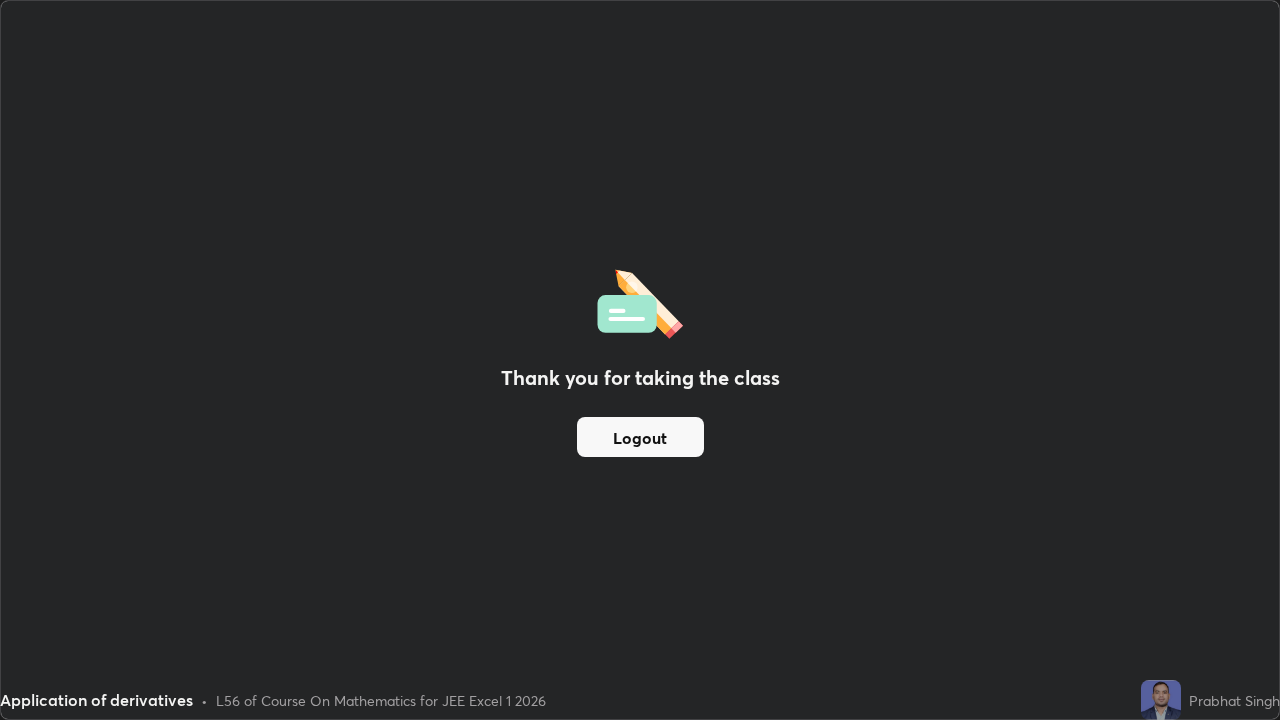 click on "Logout" at bounding box center (640, 437) 